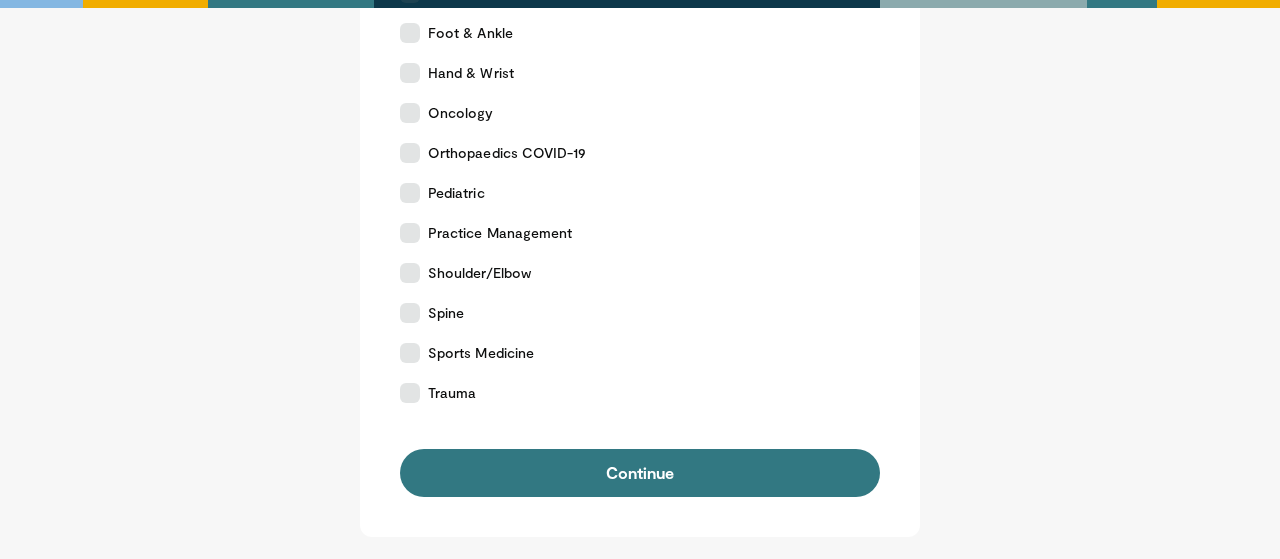 scroll, scrollTop: 479, scrollLeft: 0, axis: vertical 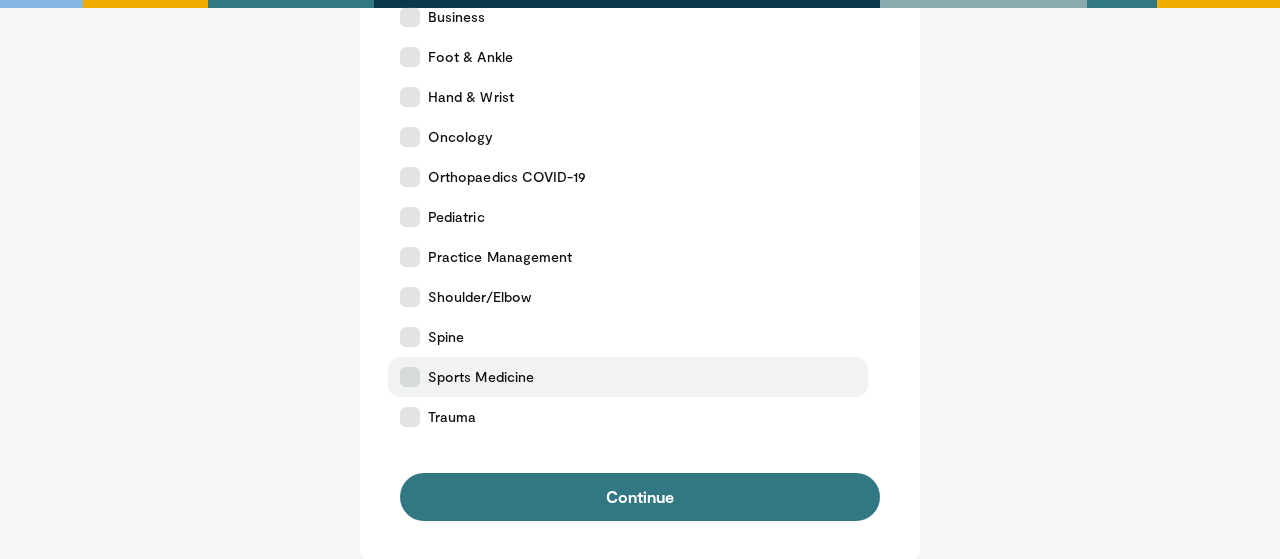 click on "Sports Medicine" at bounding box center [628, 377] 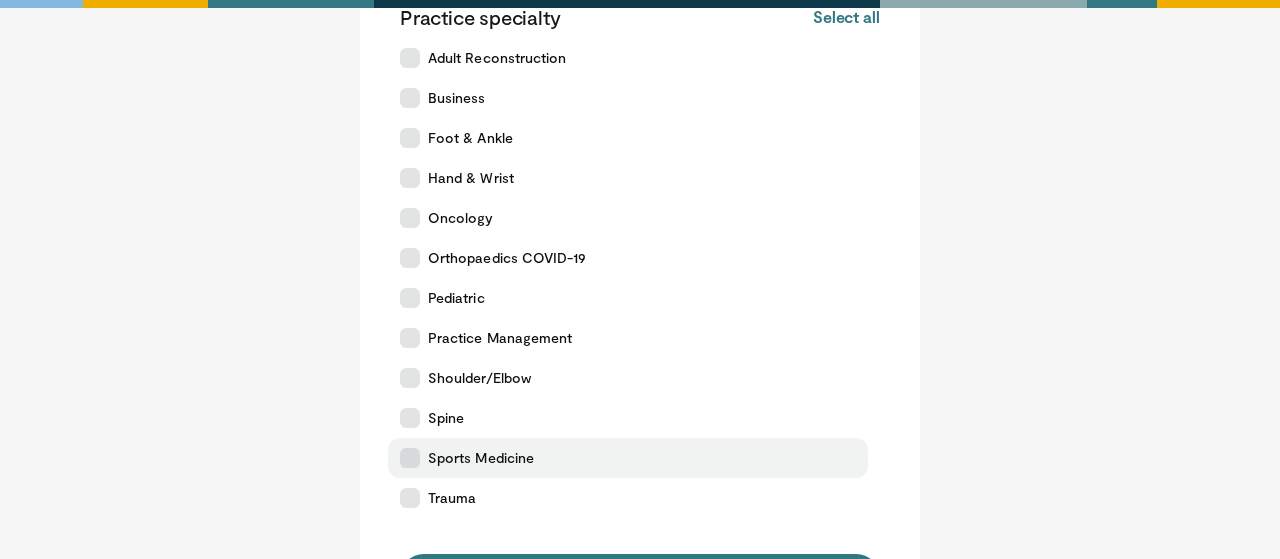 scroll, scrollTop: 397, scrollLeft: 0, axis: vertical 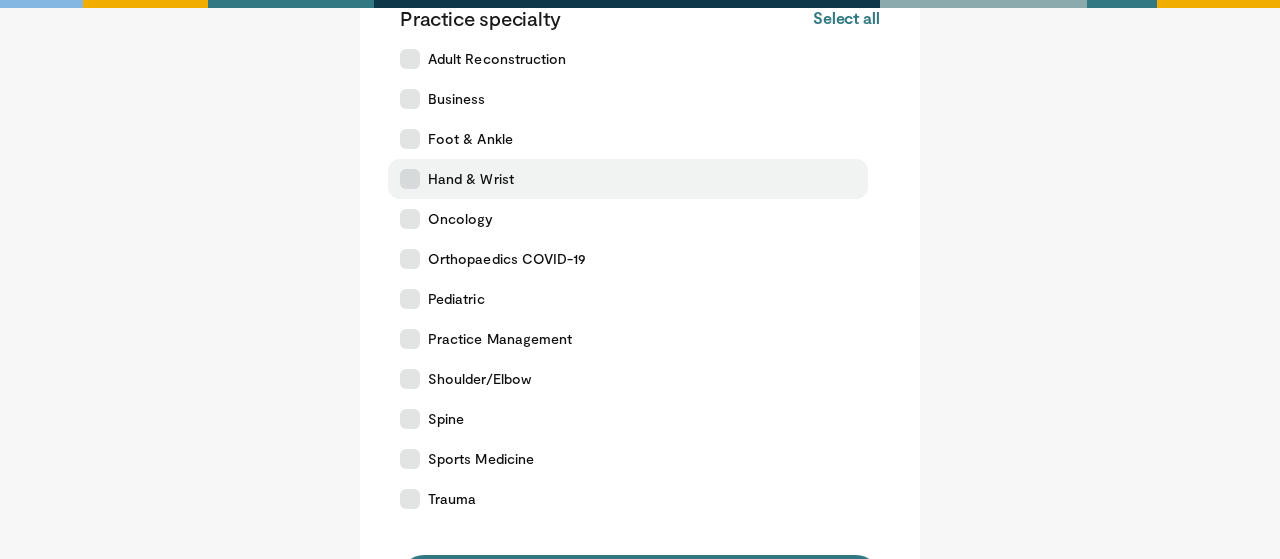 click on "Hand & Wrist" at bounding box center (628, 179) 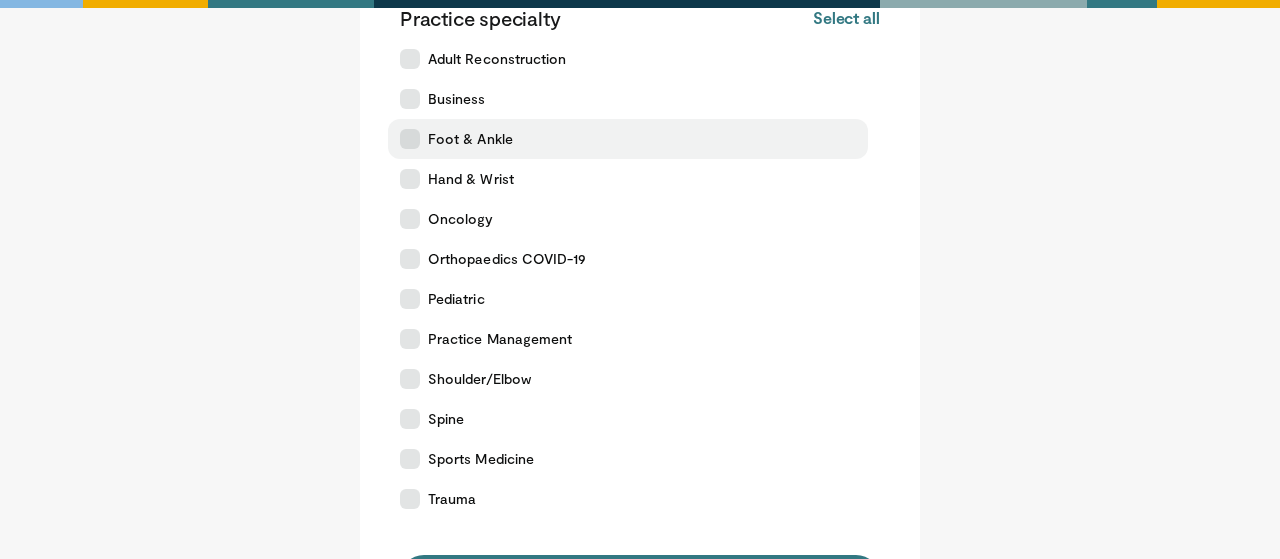 click on "Foot & Ankle" at bounding box center [628, 139] 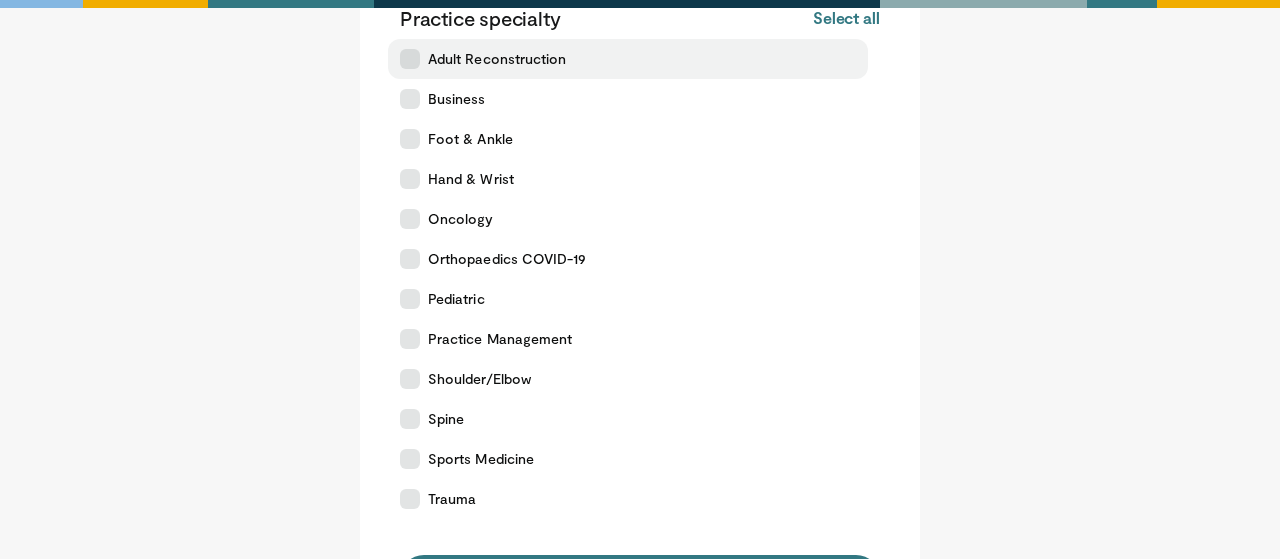click at bounding box center (410, 59) 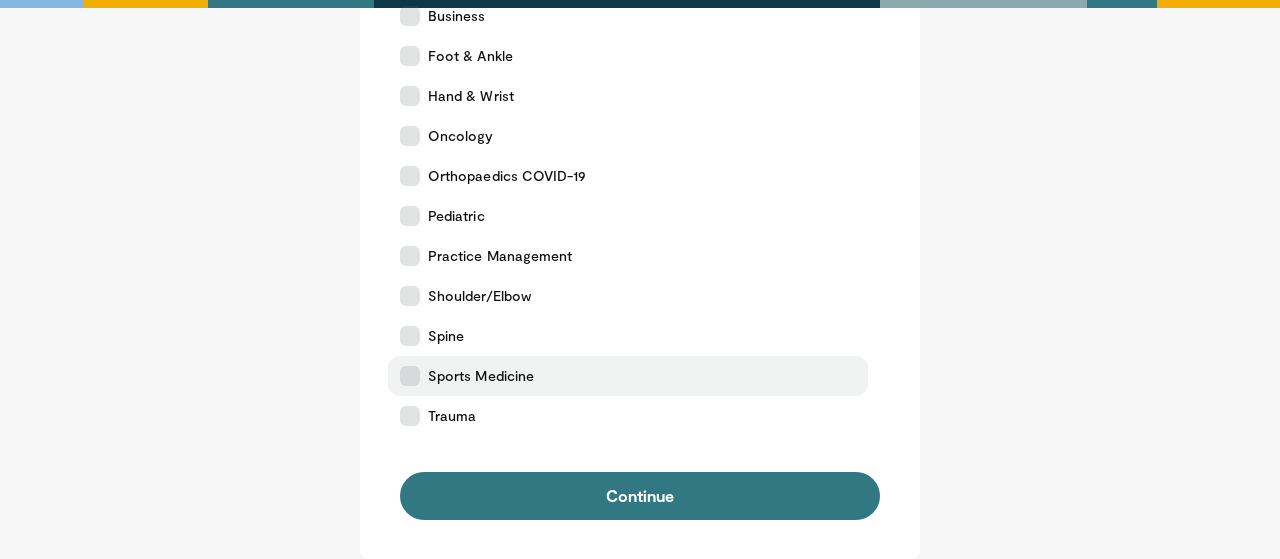 scroll, scrollTop: 482, scrollLeft: 0, axis: vertical 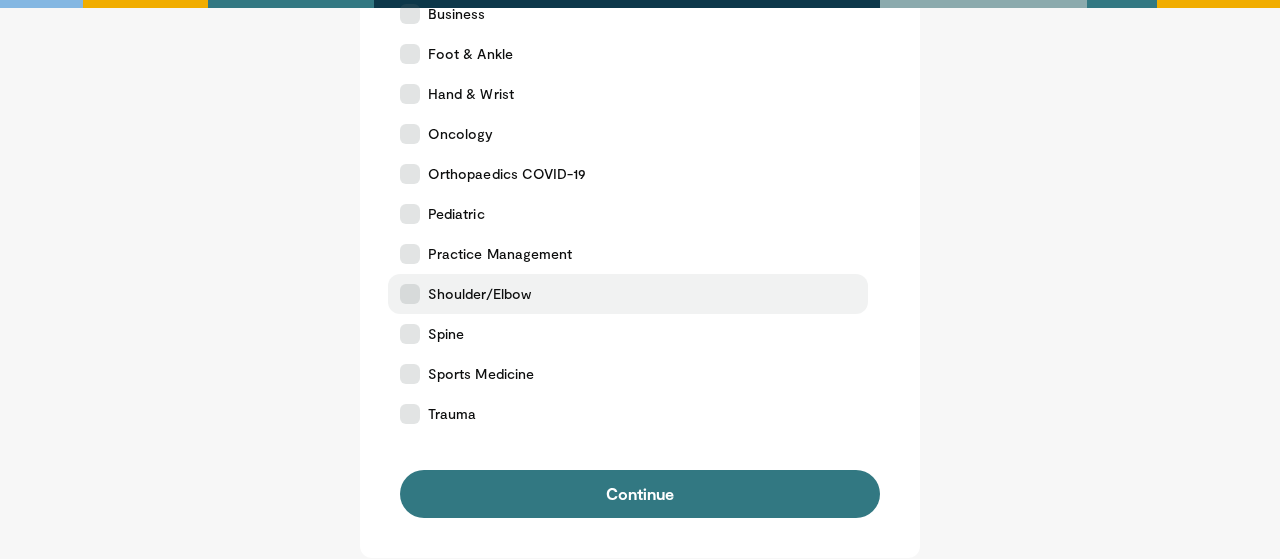 click at bounding box center (410, 294) 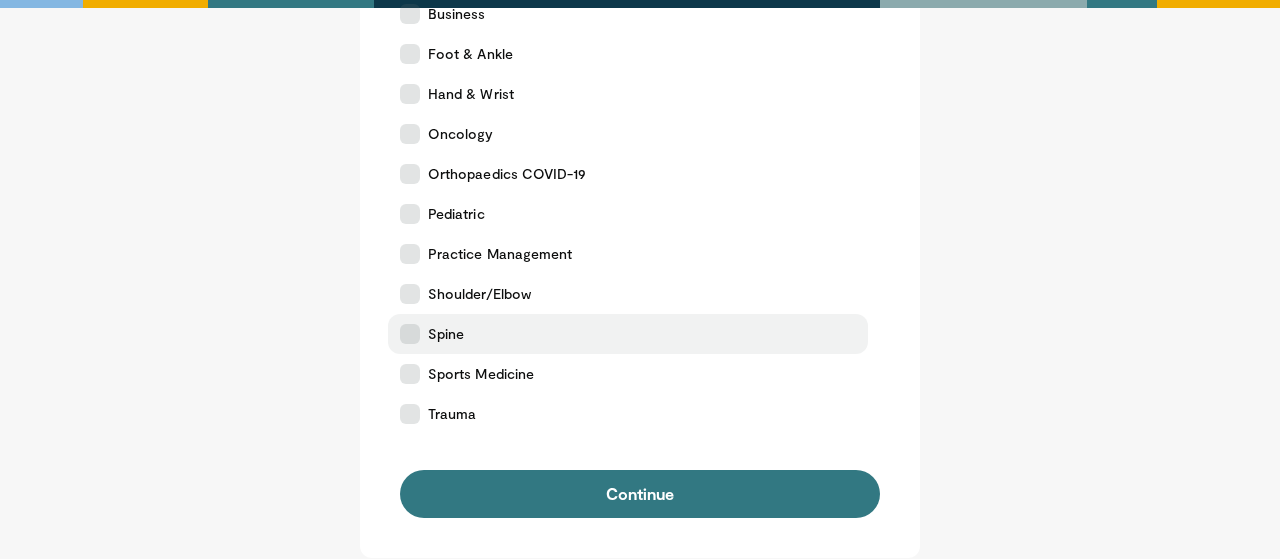 click at bounding box center (410, 334) 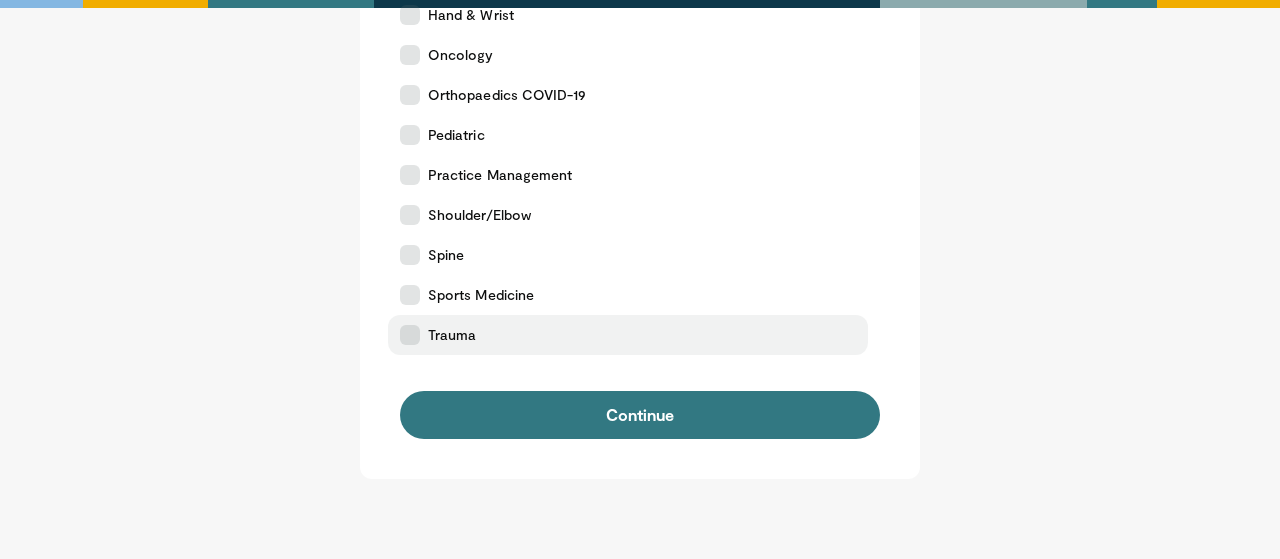 scroll, scrollTop: 616, scrollLeft: 0, axis: vertical 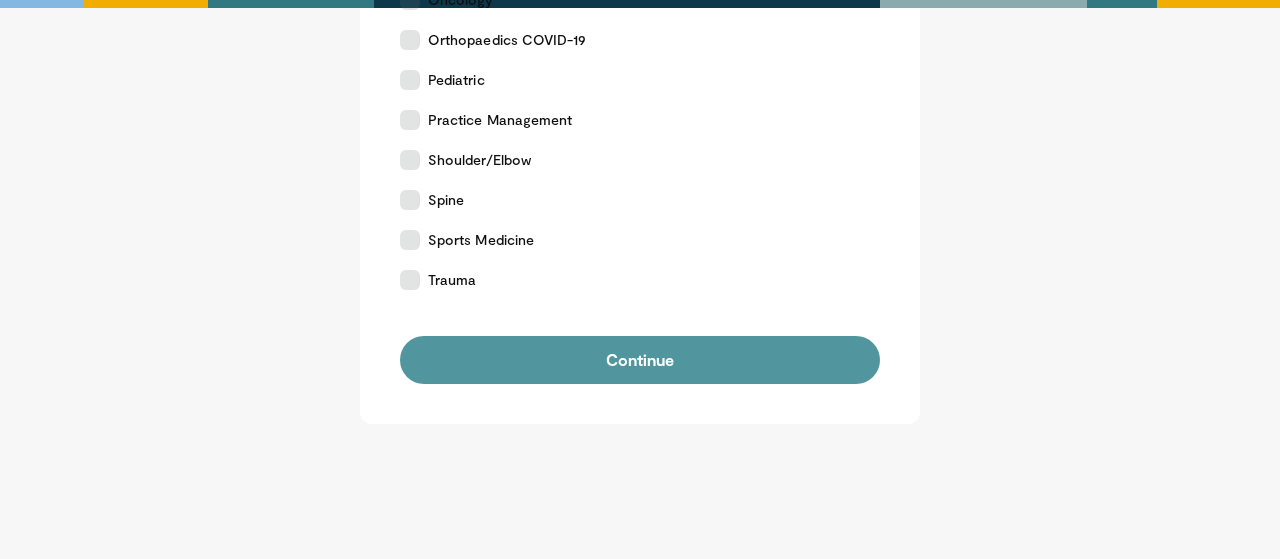 click on "Continue" at bounding box center (640, 360) 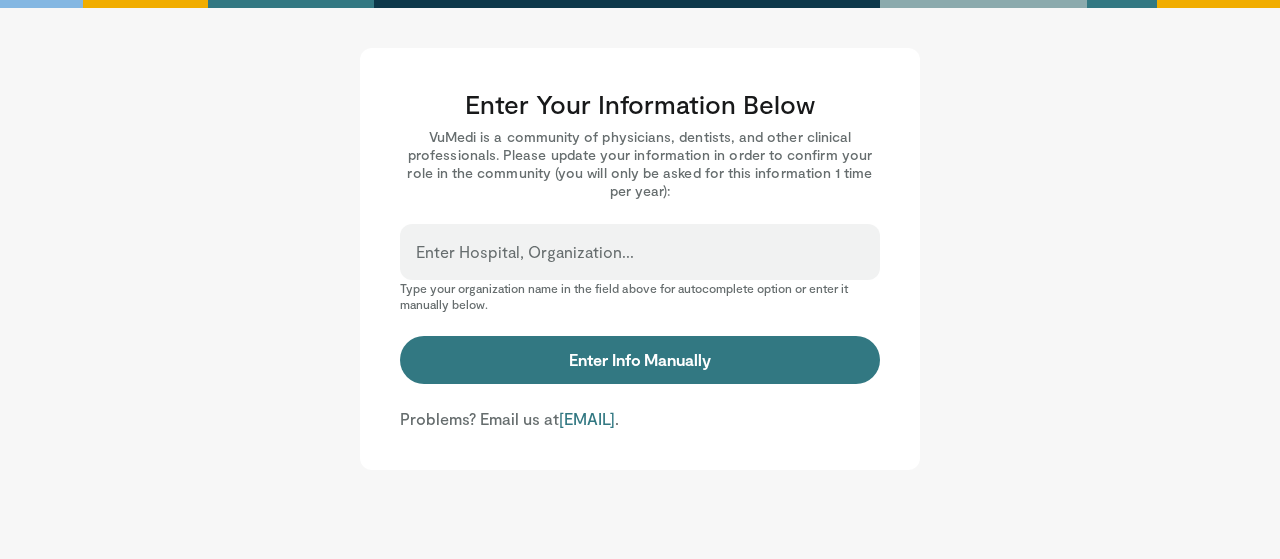 scroll, scrollTop: 0, scrollLeft: 0, axis: both 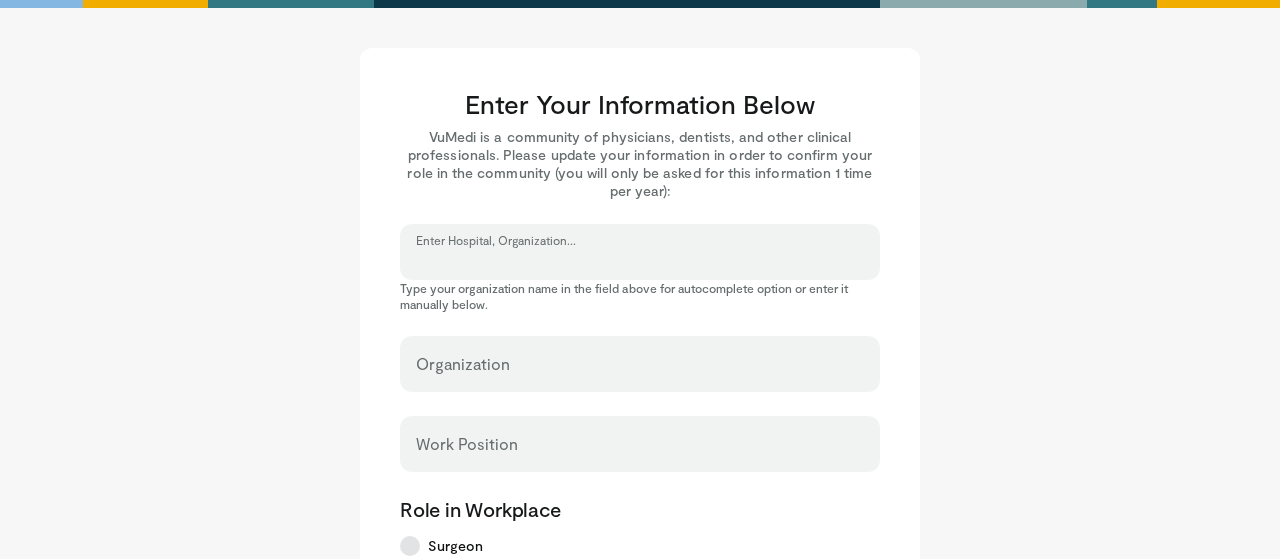 click on "Enter Hospital, Organization..." at bounding box center [640, 261] 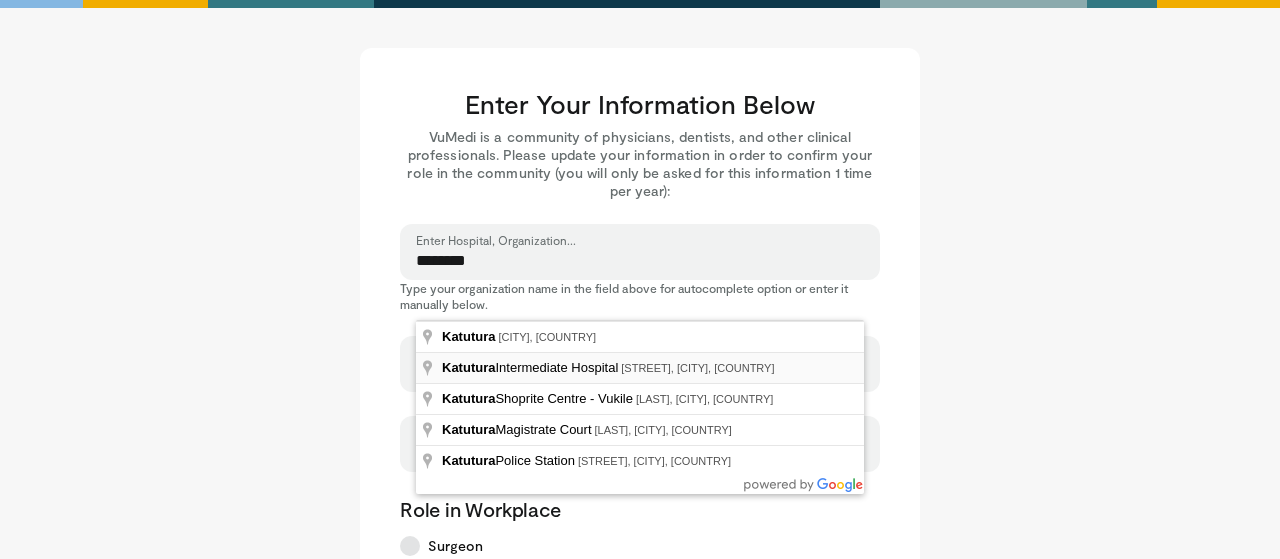 type on "**********" 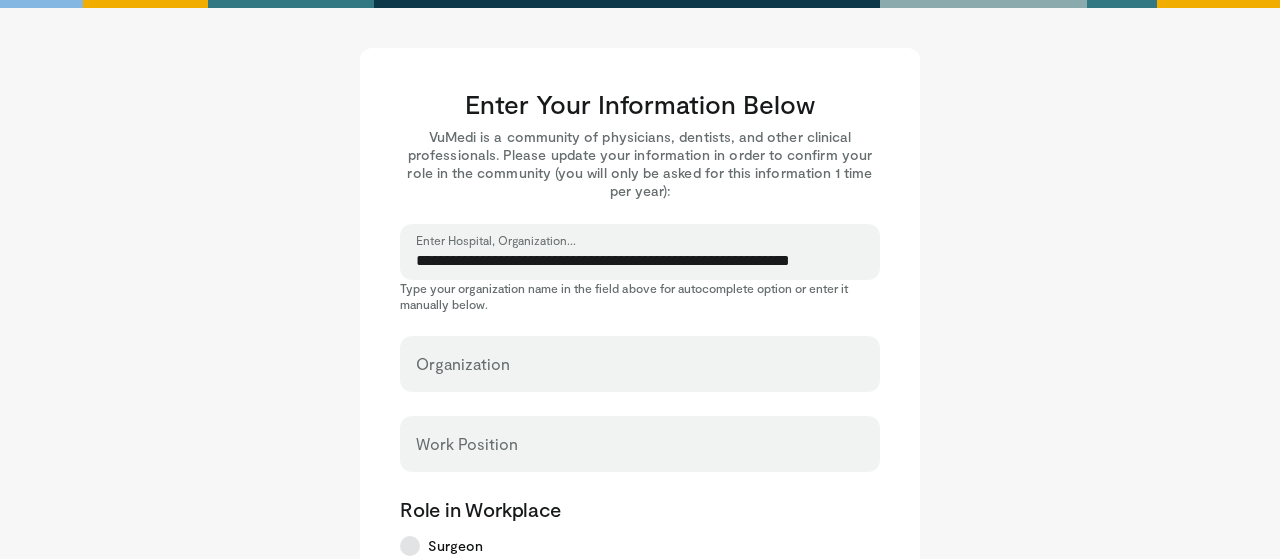 type on "**********" 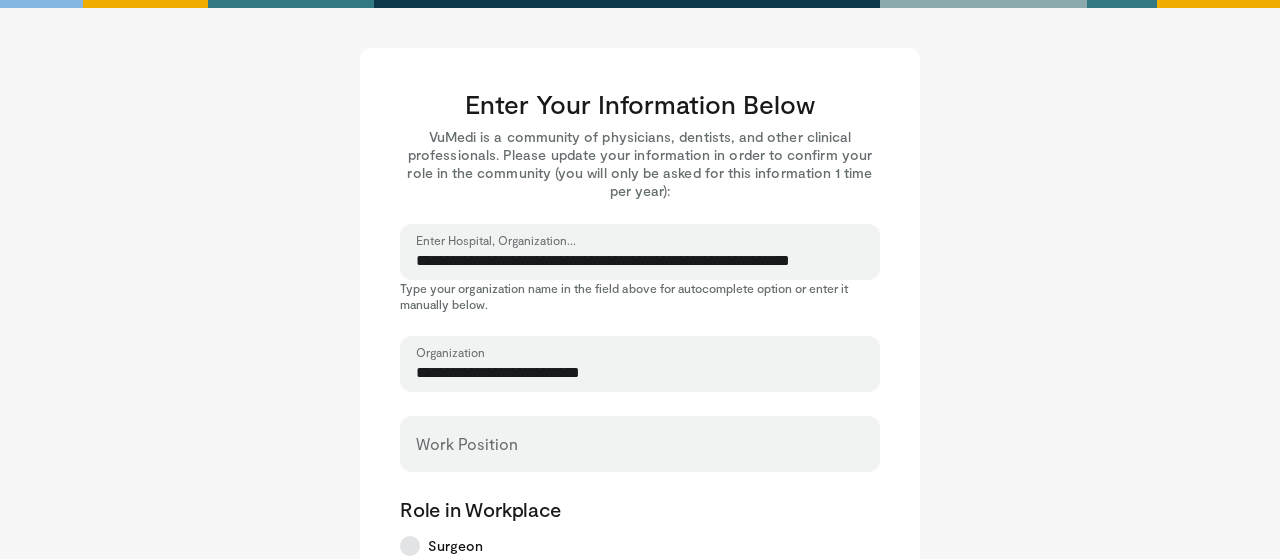 click on "**********" at bounding box center (640, 373) 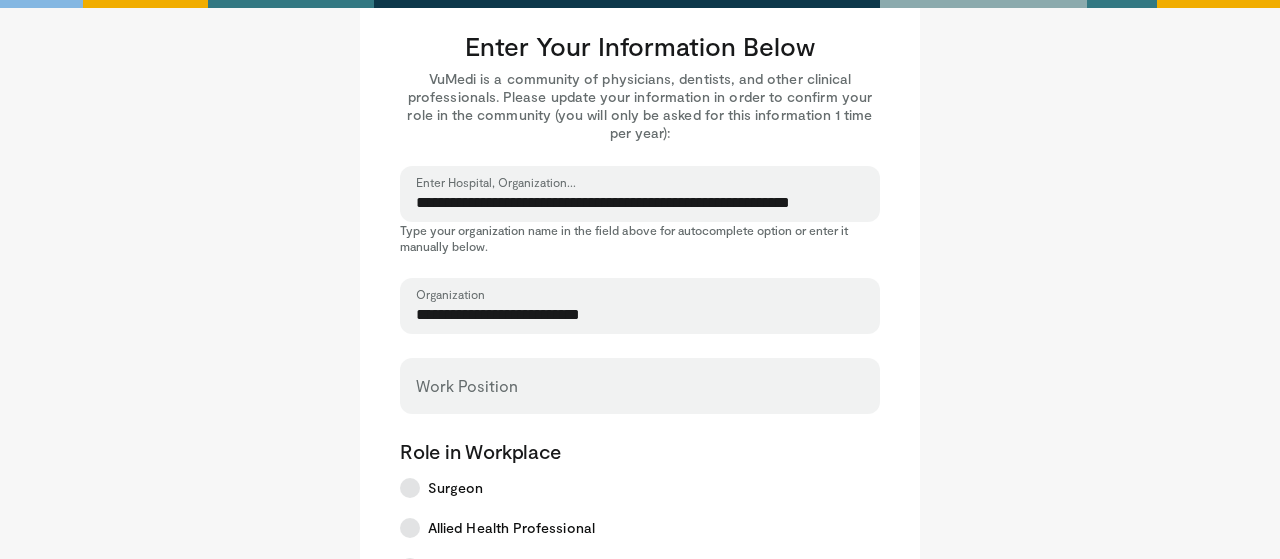 scroll, scrollTop: 59, scrollLeft: 0, axis: vertical 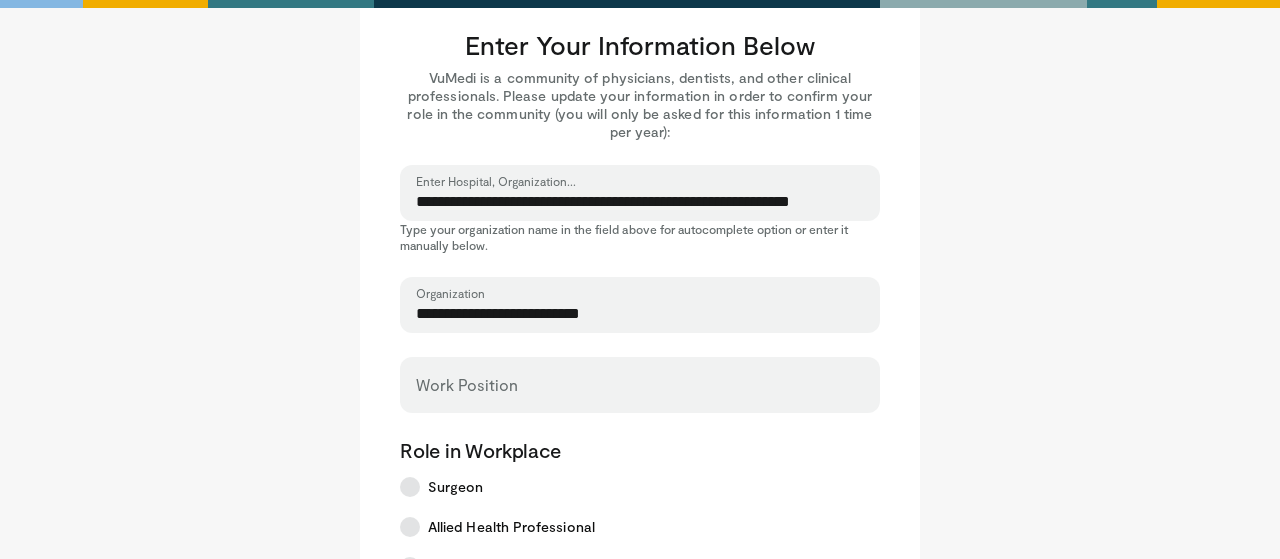 click on "Work Position" at bounding box center [640, 385] 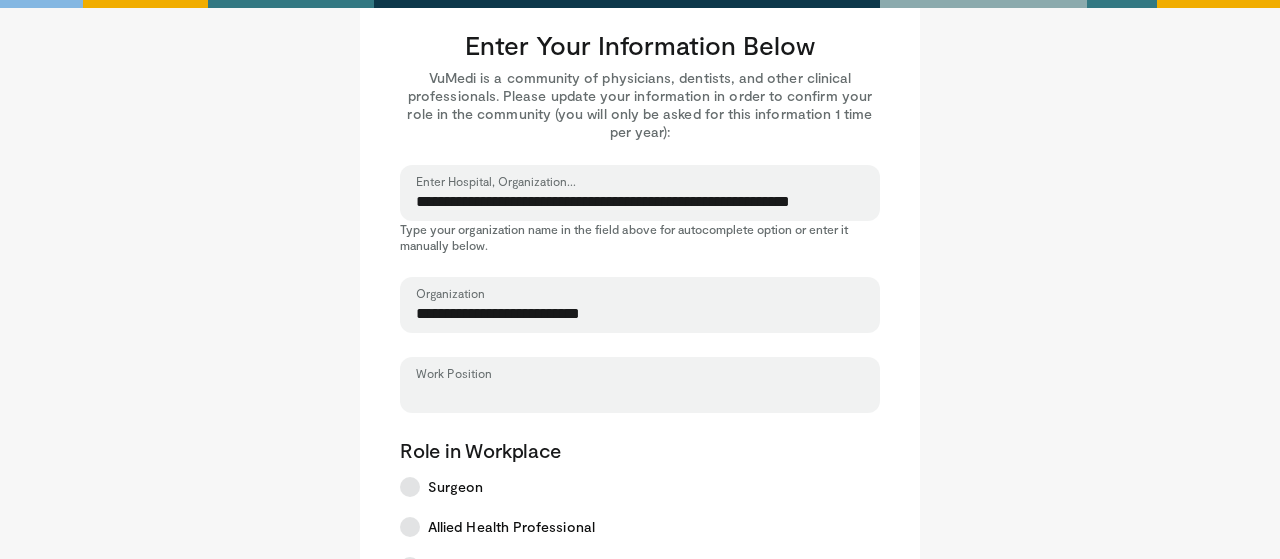 click on "Work Position" at bounding box center (640, 394) 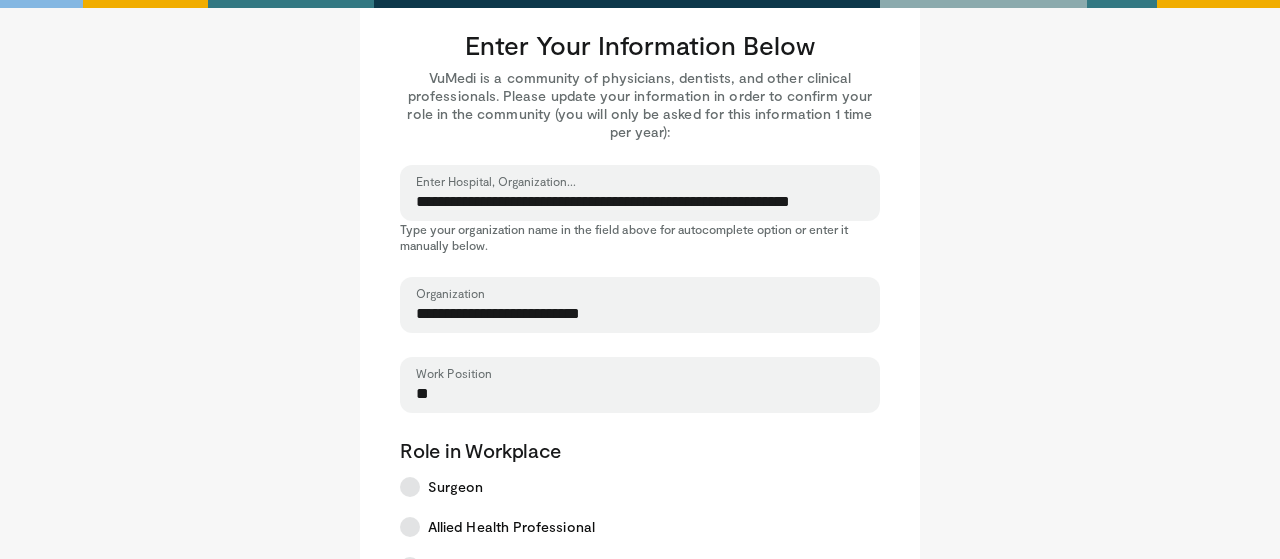 type on "*" 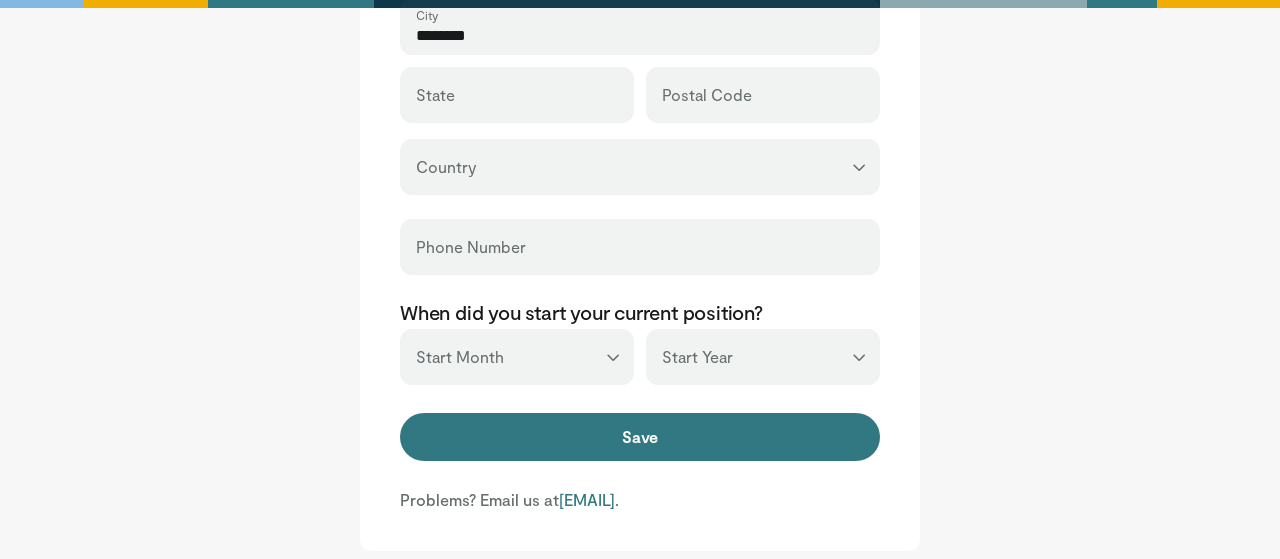 scroll, scrollTop: 678, scrollLeft: 0, axis: vertical 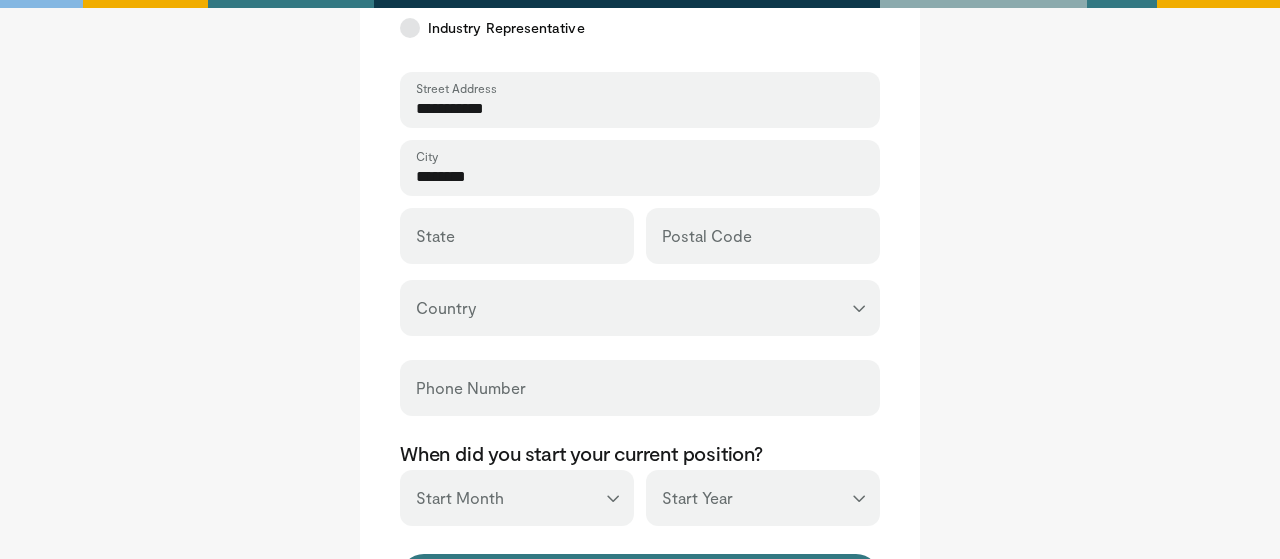 type on "**********" 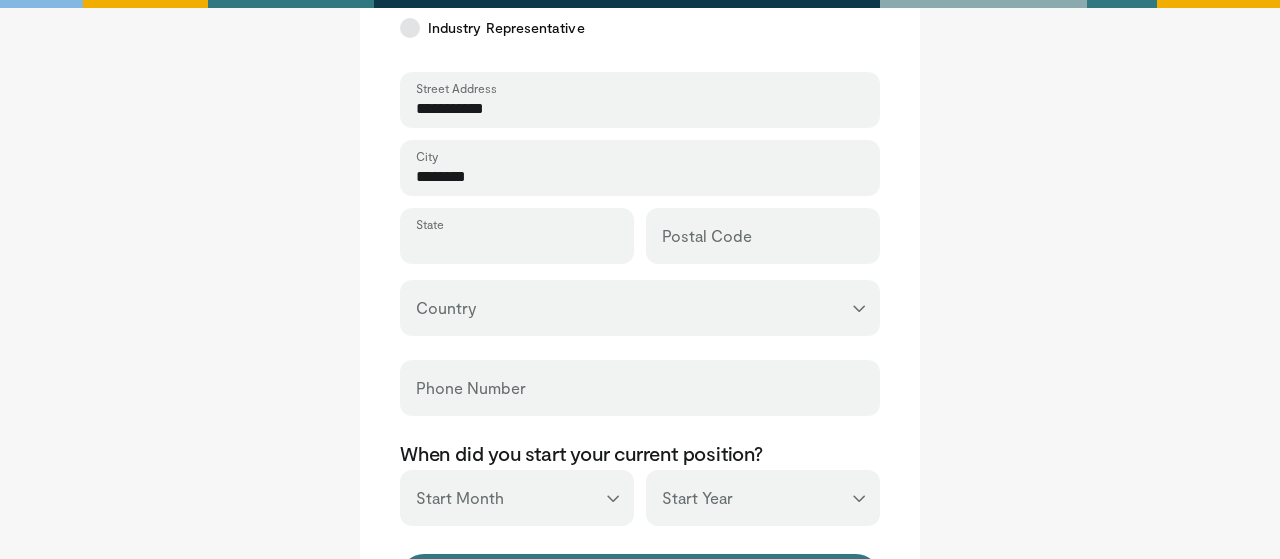 click on "State" at bounding box center [517, 245] 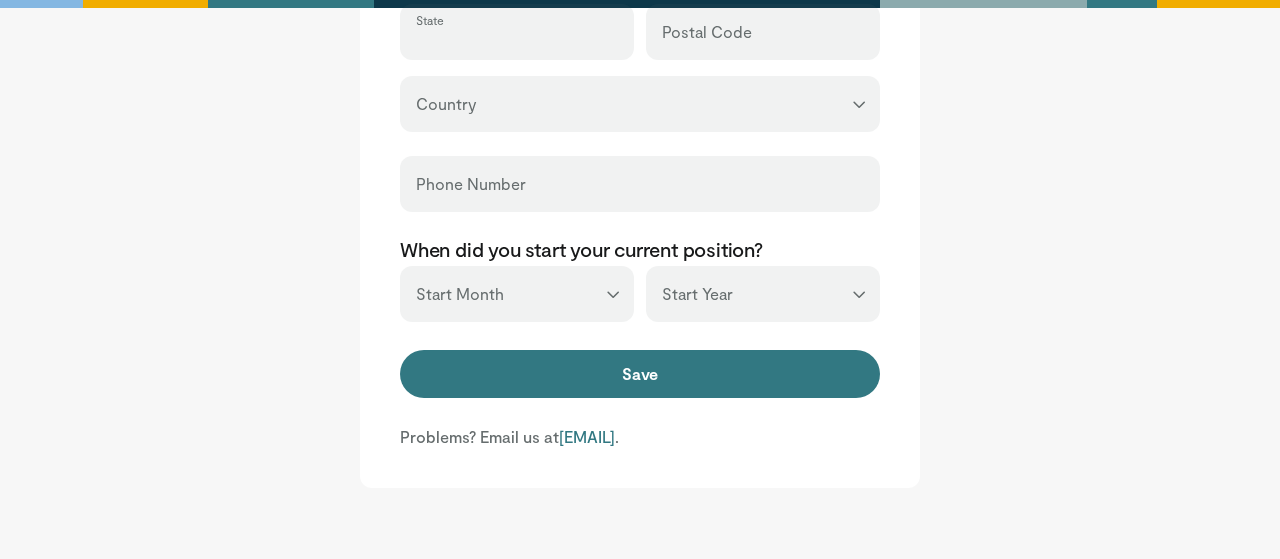 scroll, scrollTop: 889, scrollLeft: 0, axis: vertical 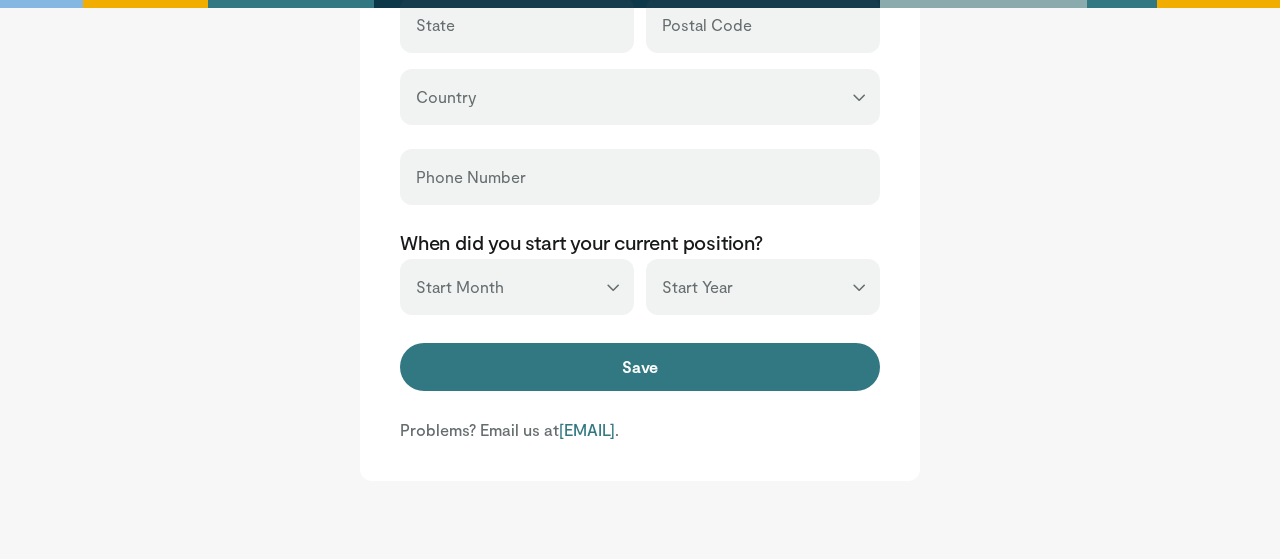 click on "***
*******
********
*****
*****
***
****
****
******
*********
*******
********
********" at bounding box center (517, 287) 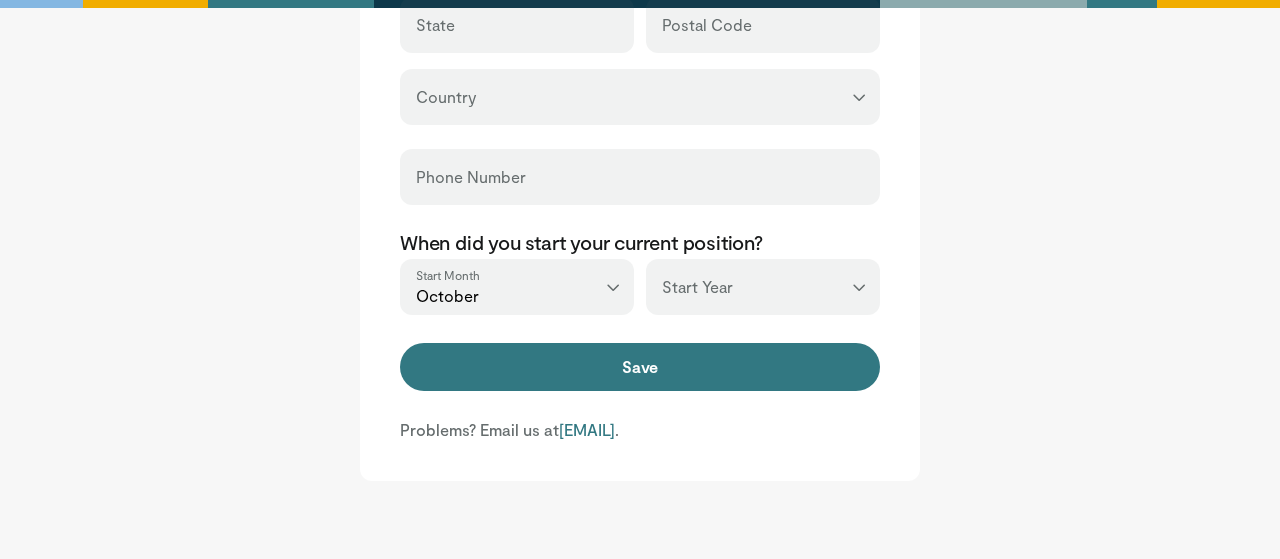 click on "***
****
****
****
****
****
****
****
****
****
****
****
****
****
****
****
****
****
****
****
****
****
****
****
****
****
****
****
****
**** **** **** **** ****" at bounding box center (763, 287) 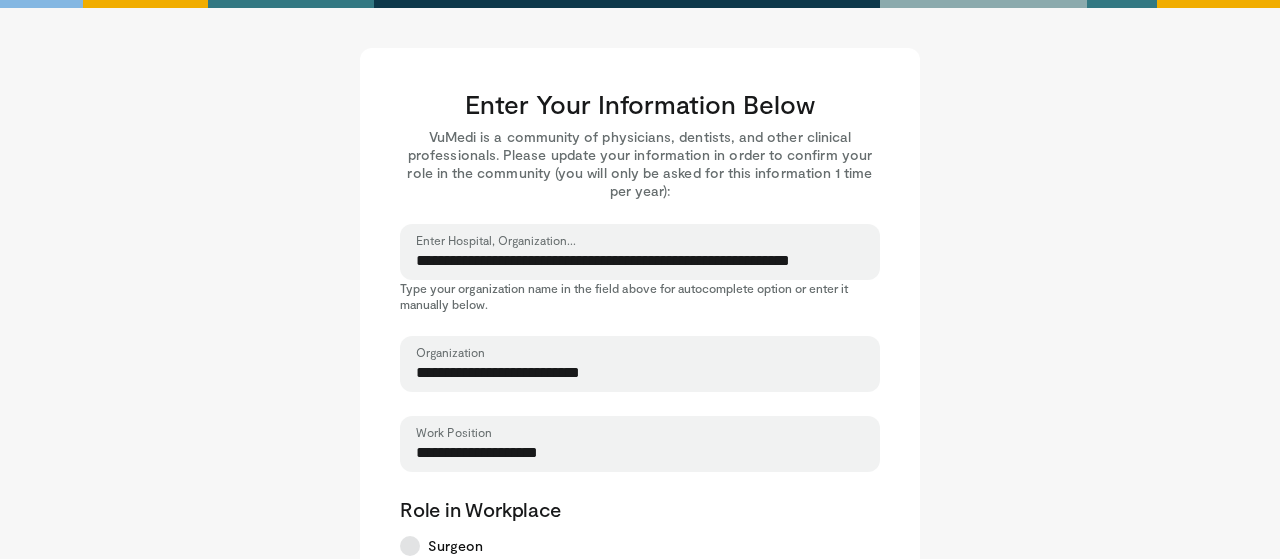 scroll, scrollTop: 1008, scrollLeft: 0, axis: vertical 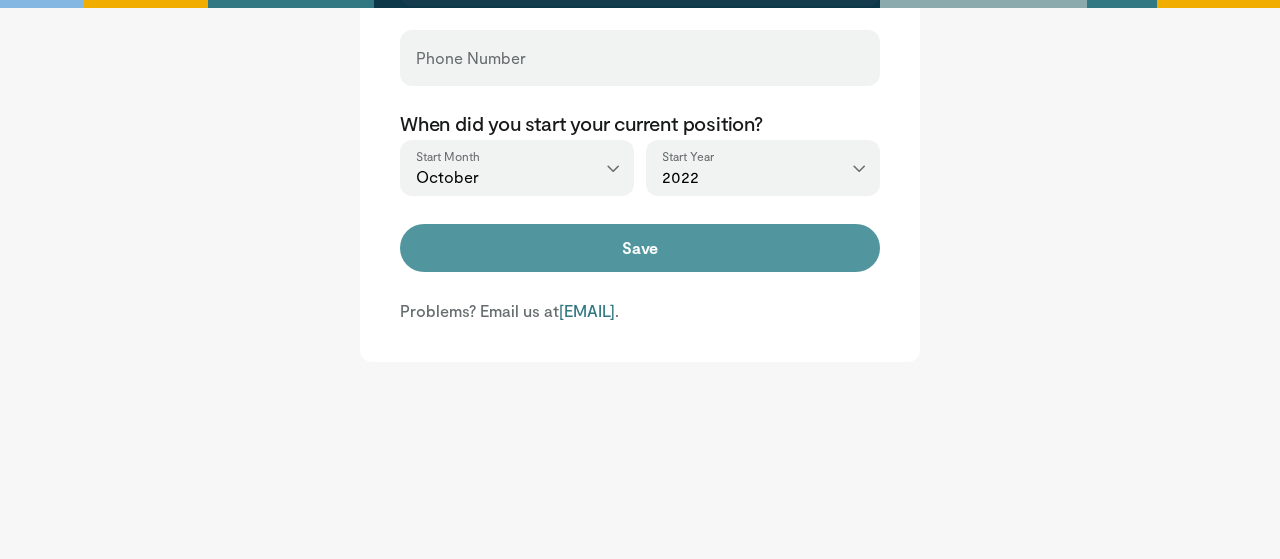 click on "Save" at bounding box center [640, 248] 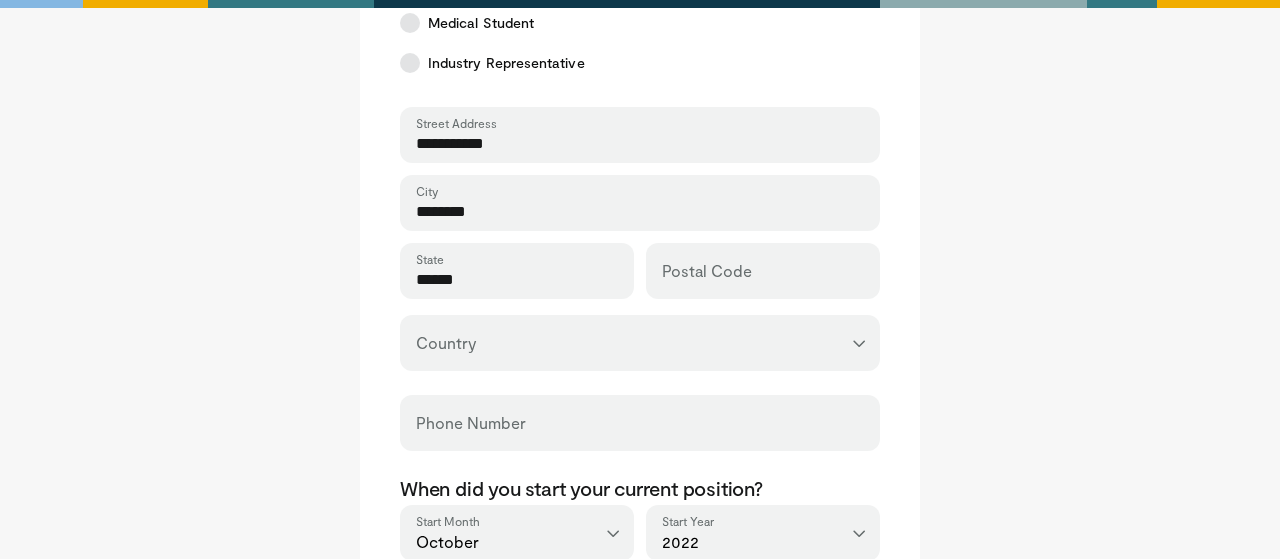 type on "******" 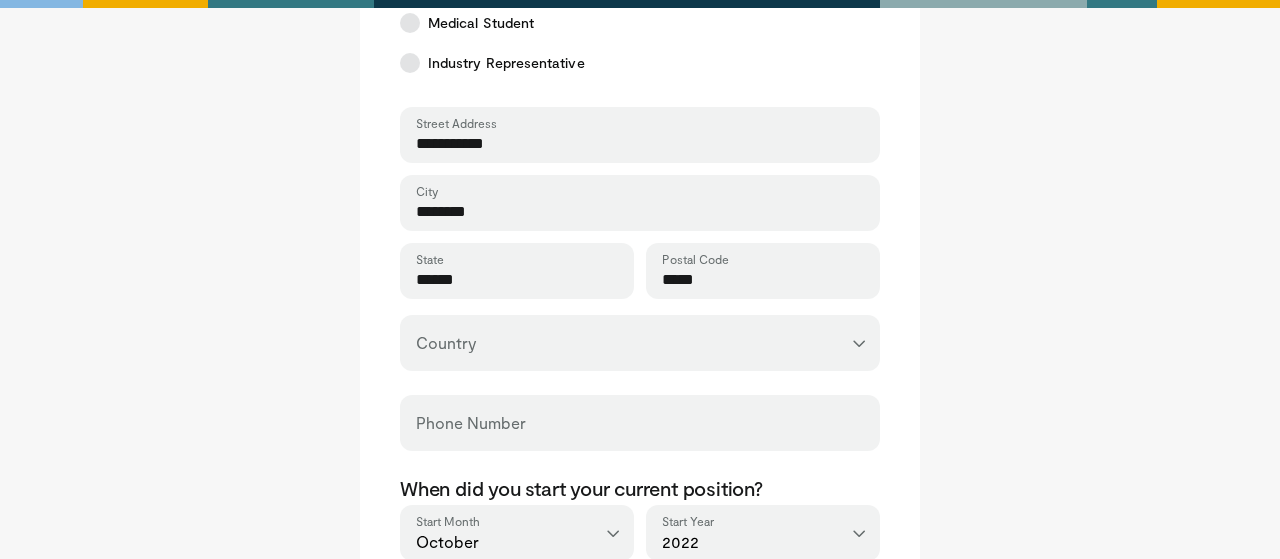 type on "*****" 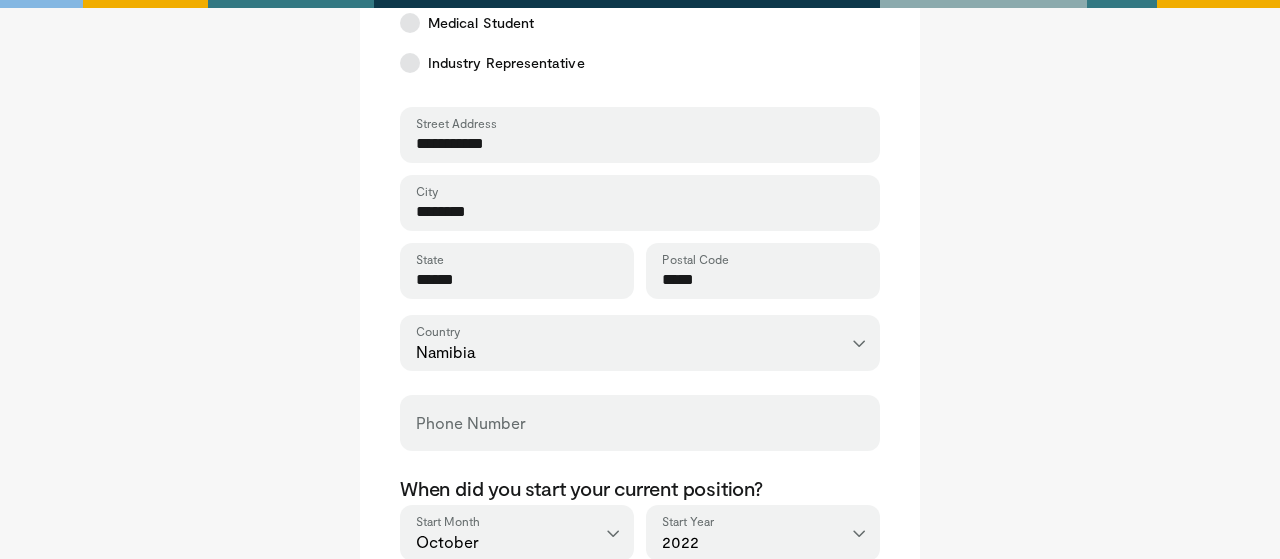 click on "**********" at bounding box center [640, 167] 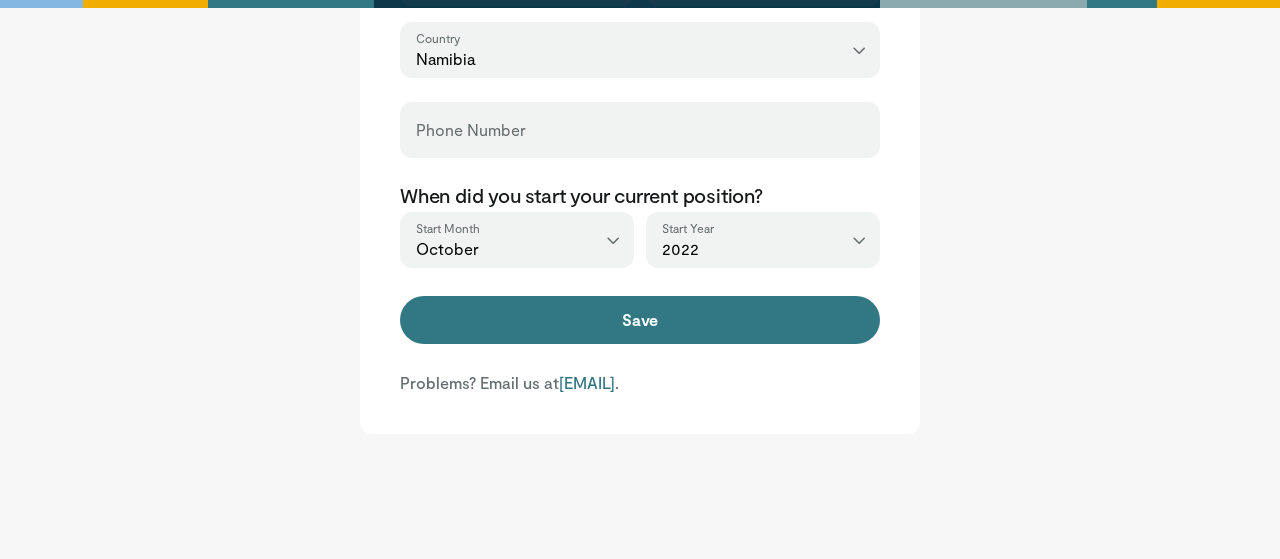 scroll, scrollTop: 1008, scrollLeft: 0, axis: vertical 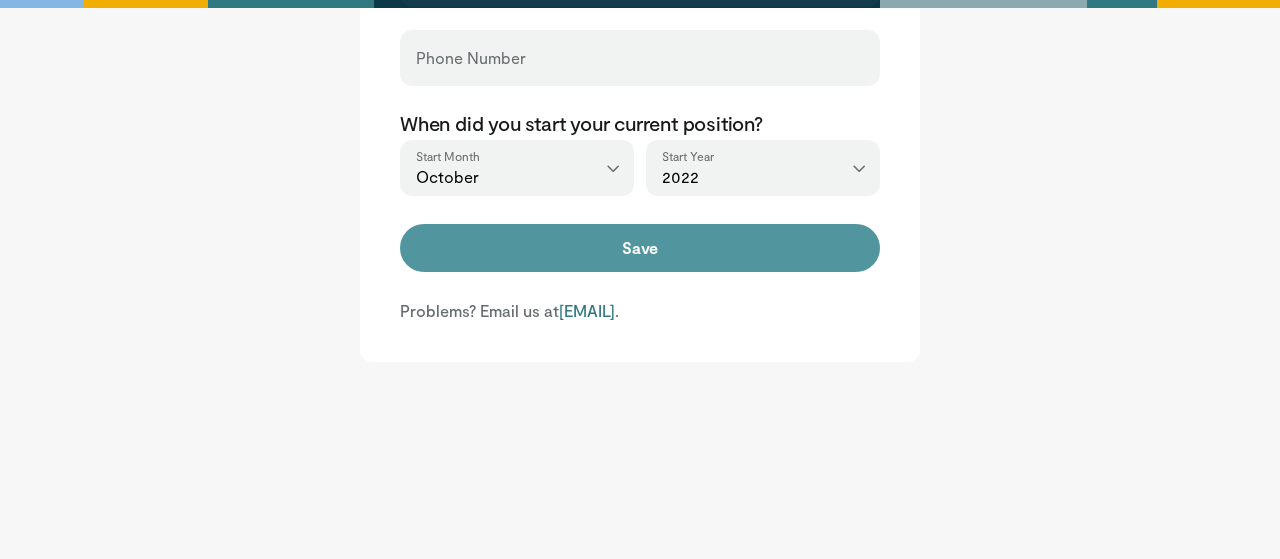 click on "Save" at bounding box center [640, 248] 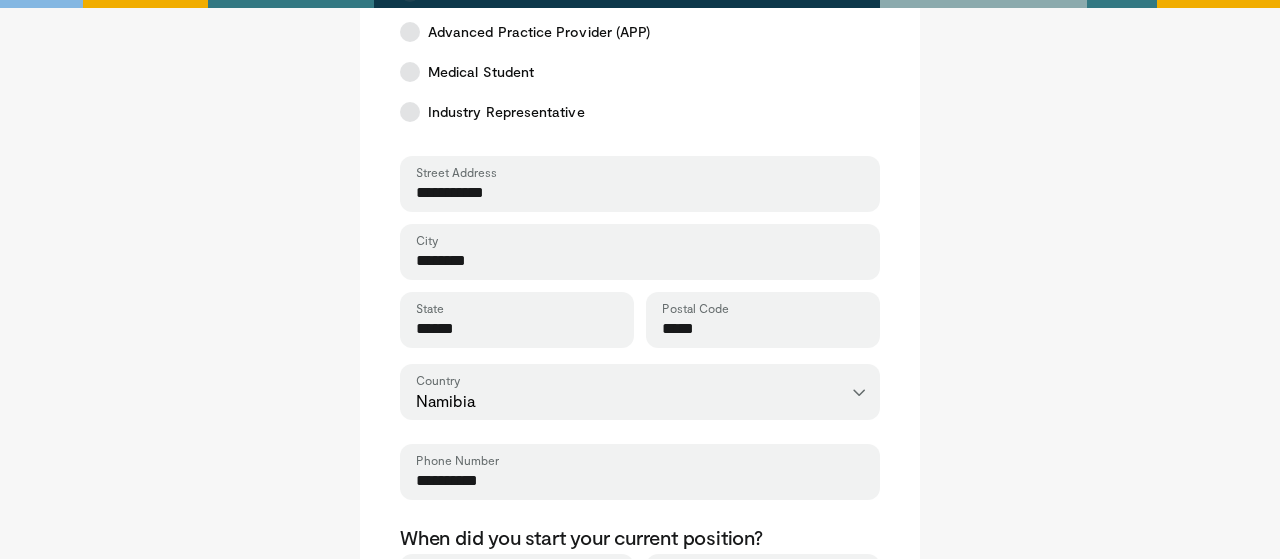 scroll, scrollTop: 1008, scrollLeft: 0, axis: vertical 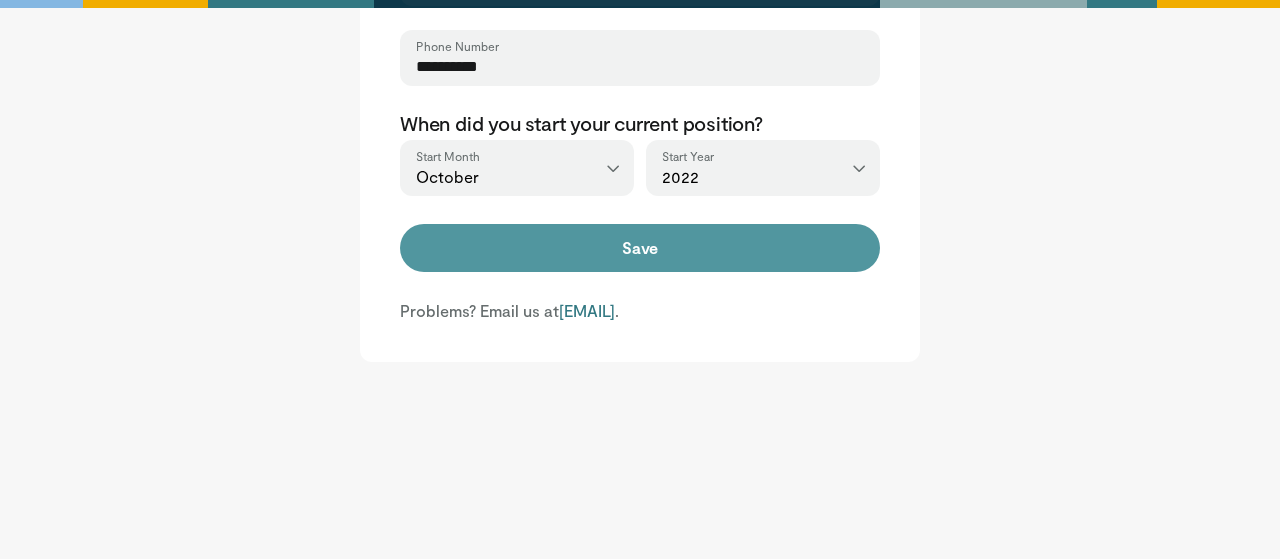 type on "**********" 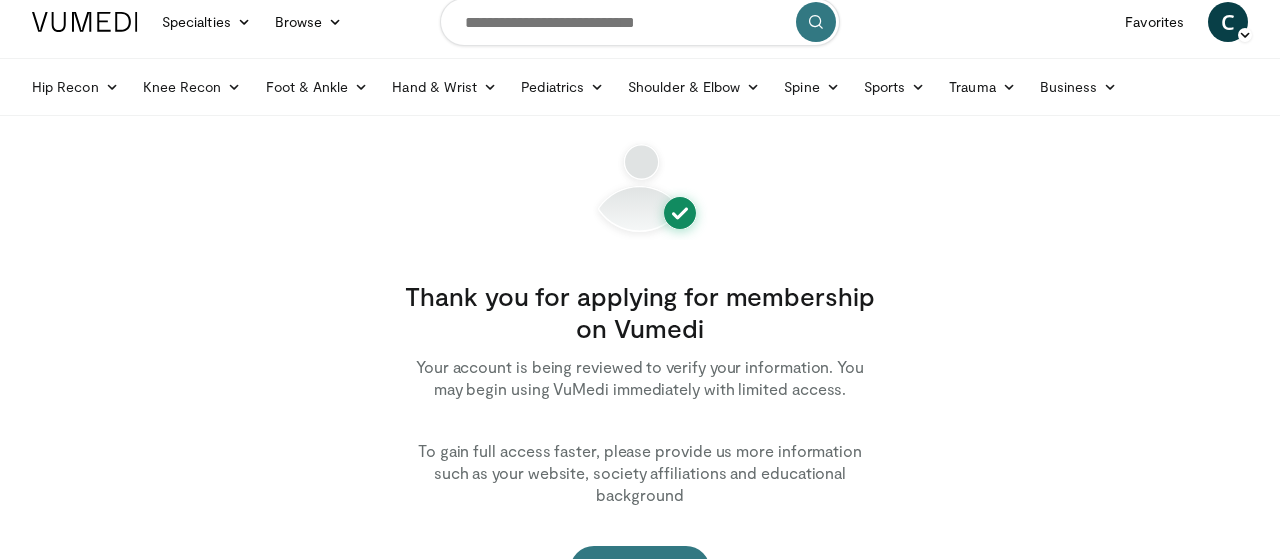 scroll, scrollTop: 0, scrollLeft: 0, axis: both 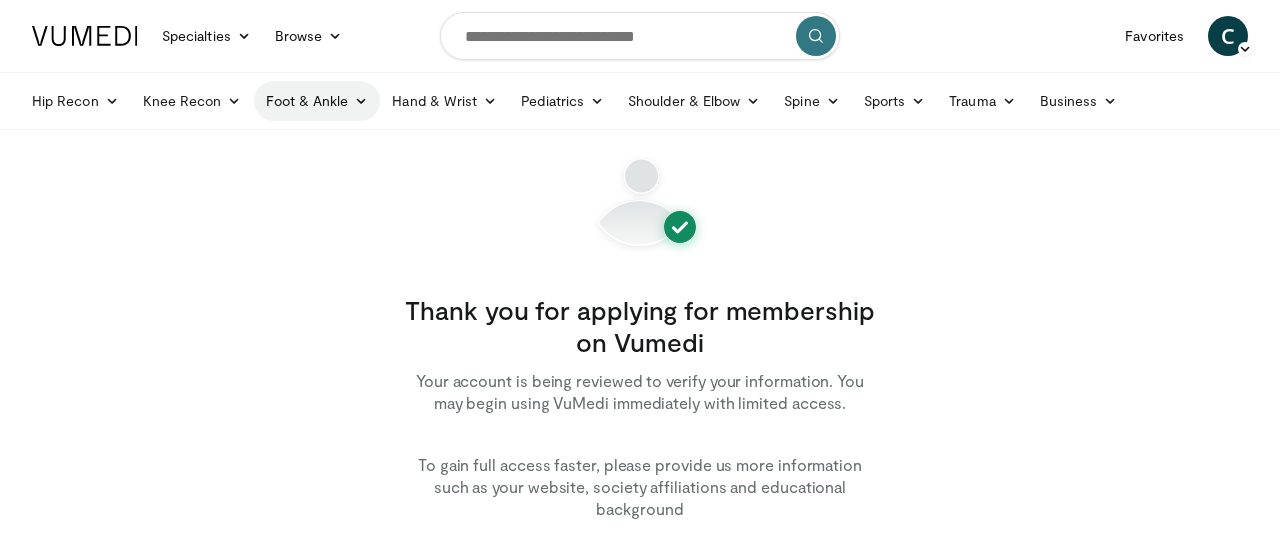 click at bounding box center [361, 101] 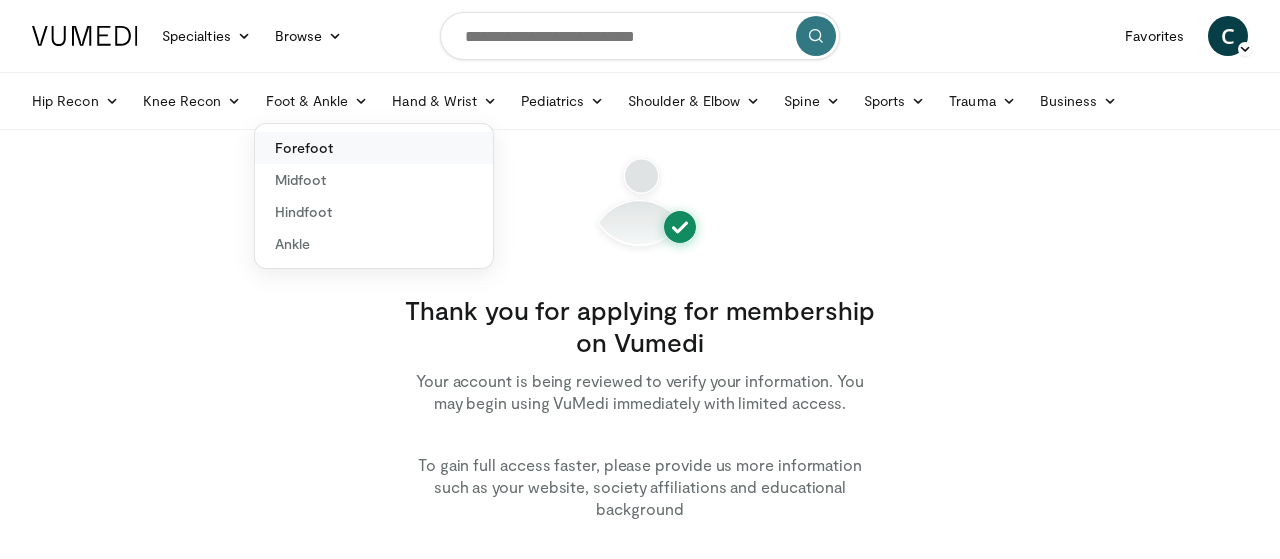 click on "Forefoot" at bounding box center (374, 148) 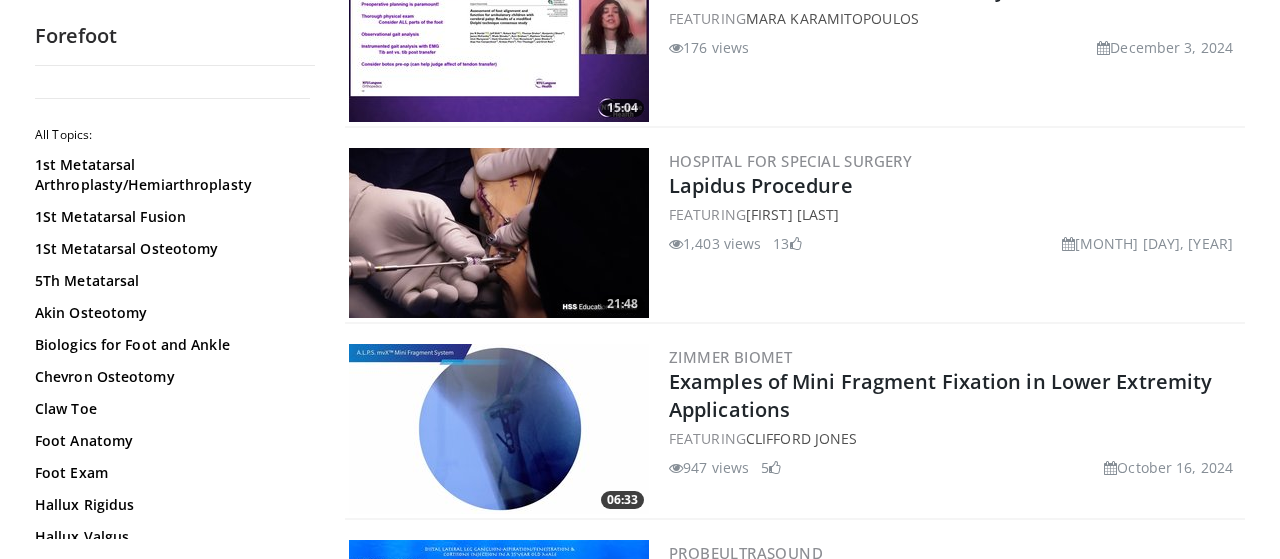 scroll, scrollTop: 3072, scrollLeft: 0, axis: vertical 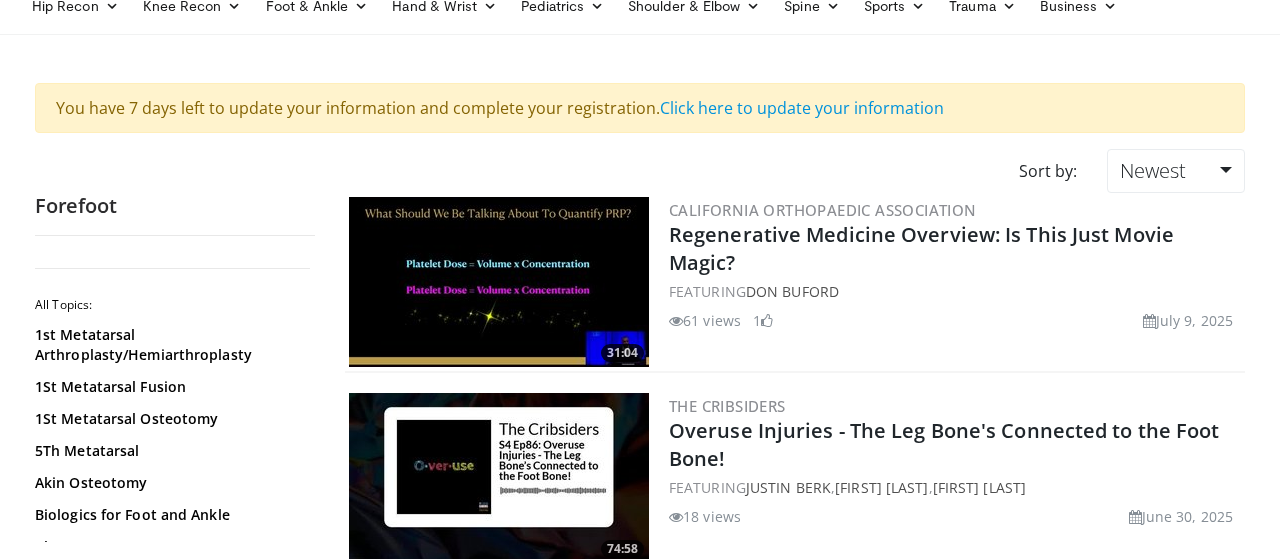 click on "31:04
California Orthopaedic Association
Regenerative Medicine Overview: Is This Just Movie Magic?
FEATURING
Don Buford
61 views
July 9, 2025
1
74:58
The Cribsiders
Overuse Injuries - The Leg Bone's Connected to the Foot Bone!
FEATURING
Justin Berk ,
Allisa Conde ,
Mike Fahey" at bounding box center [795, 2670] 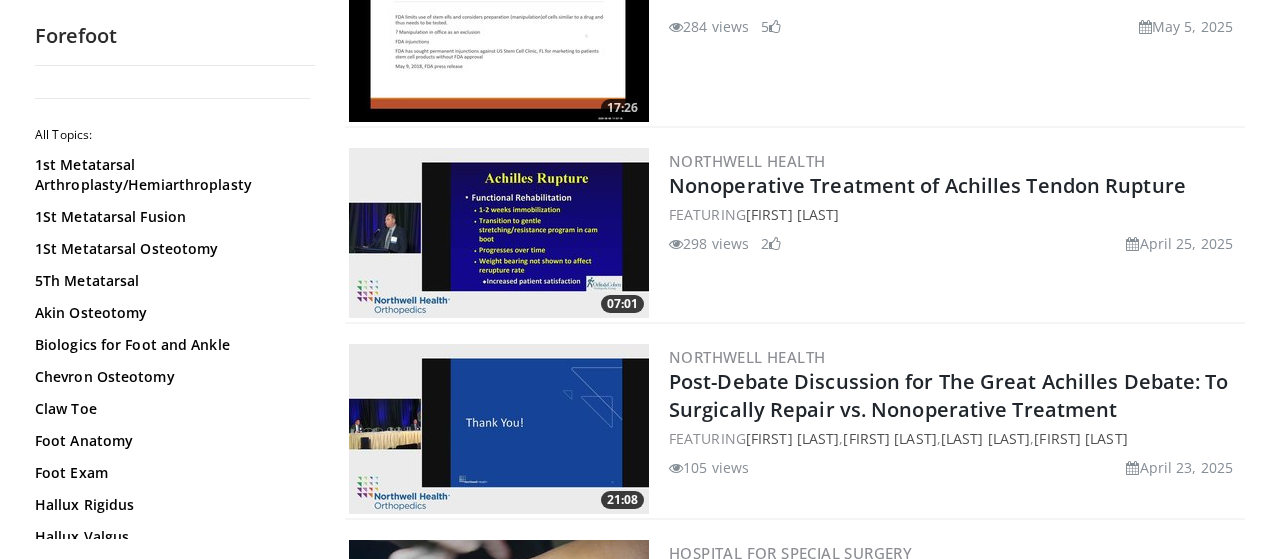scroll, scrollTop: 1520, scrollLeft: 0, axis: vertical 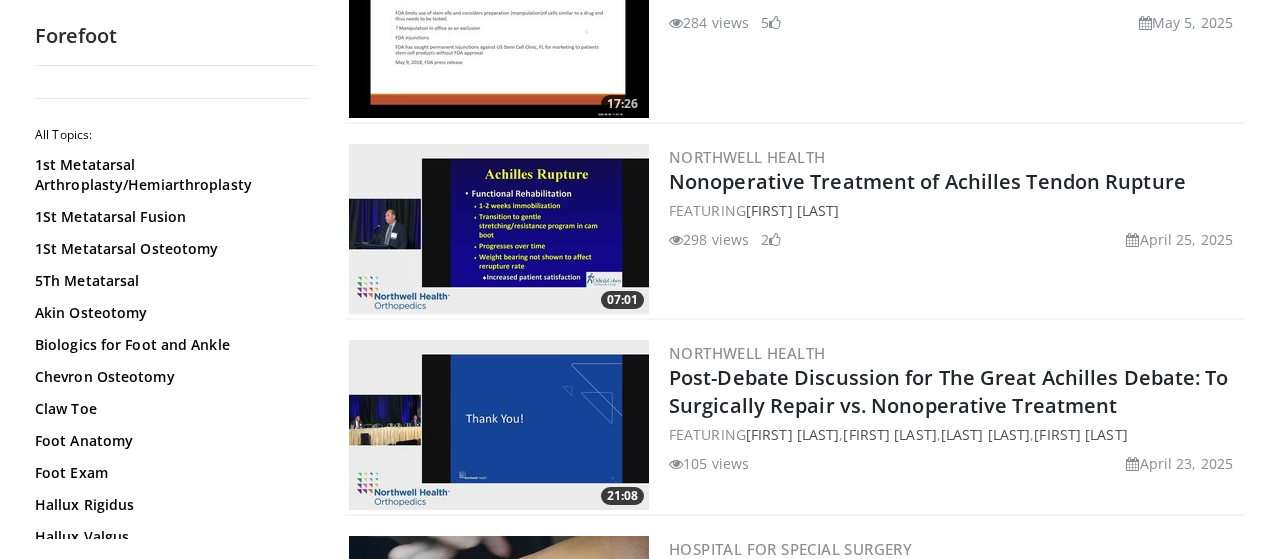 click at bounding box center [499, 229] 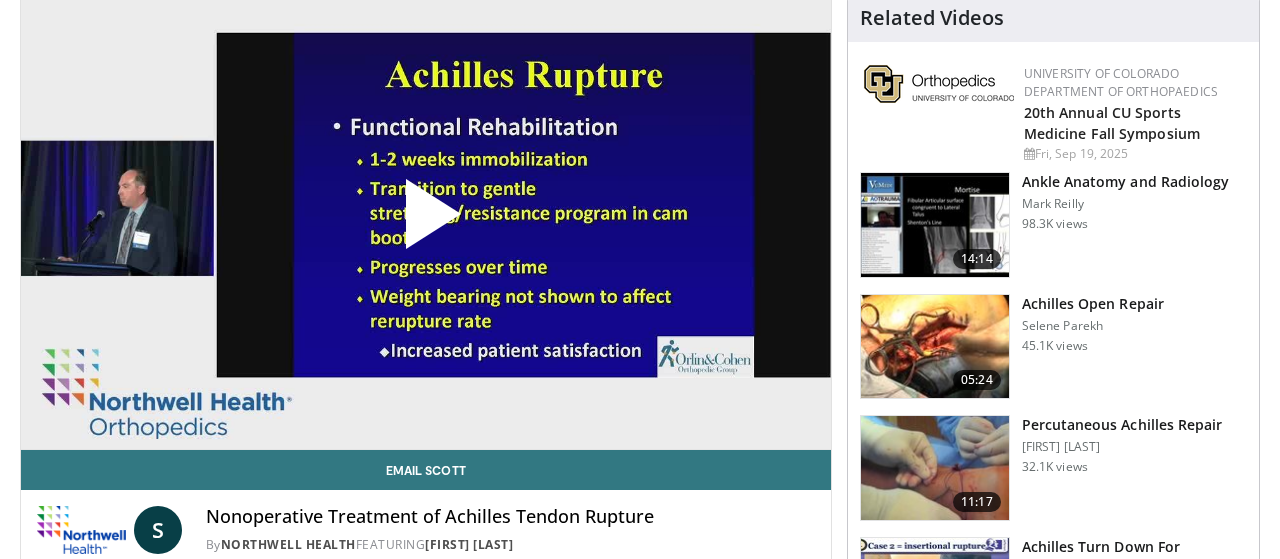 scroll, scrollTop: 156, scrollLeft: 0, axis: vertical 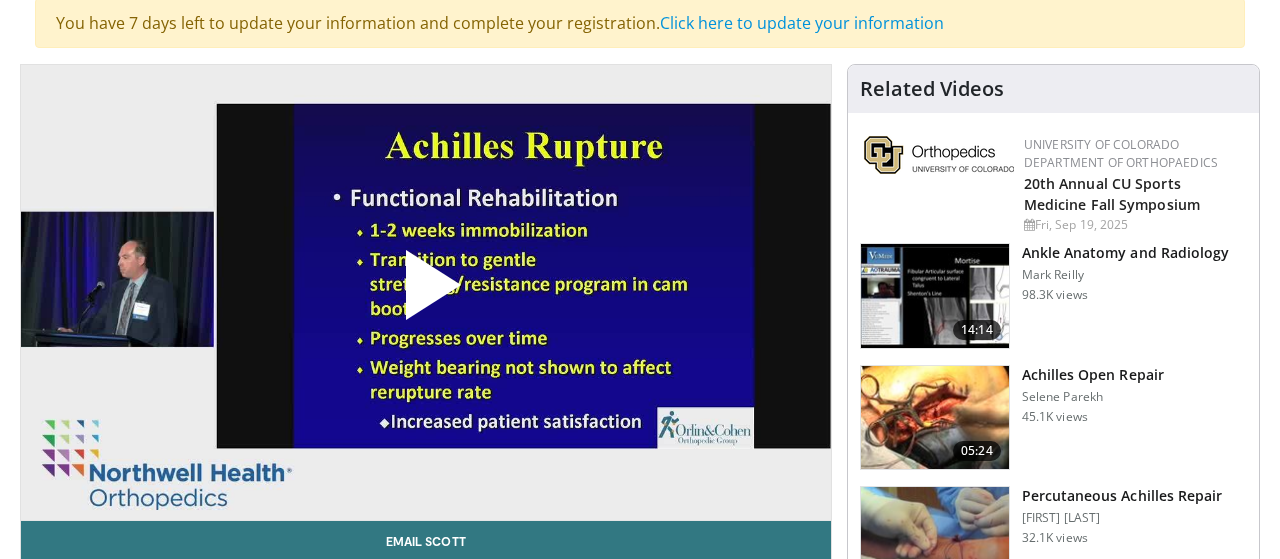 click at bounding box center (426, 293) 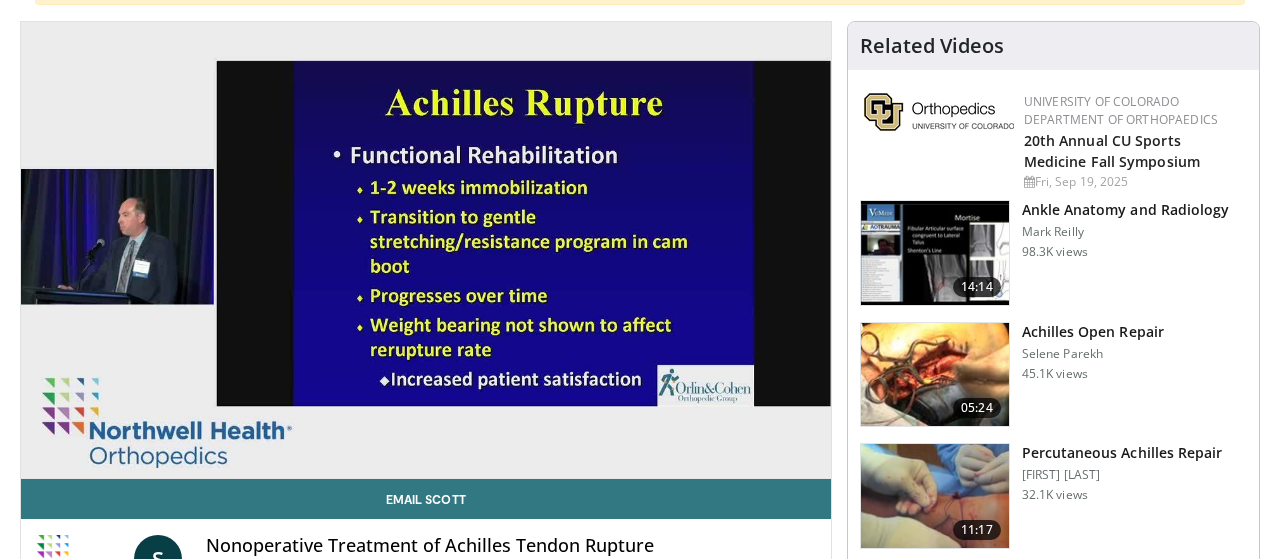 scroll, scrollTop: 206, scrollLeft: 0, axis: vertical 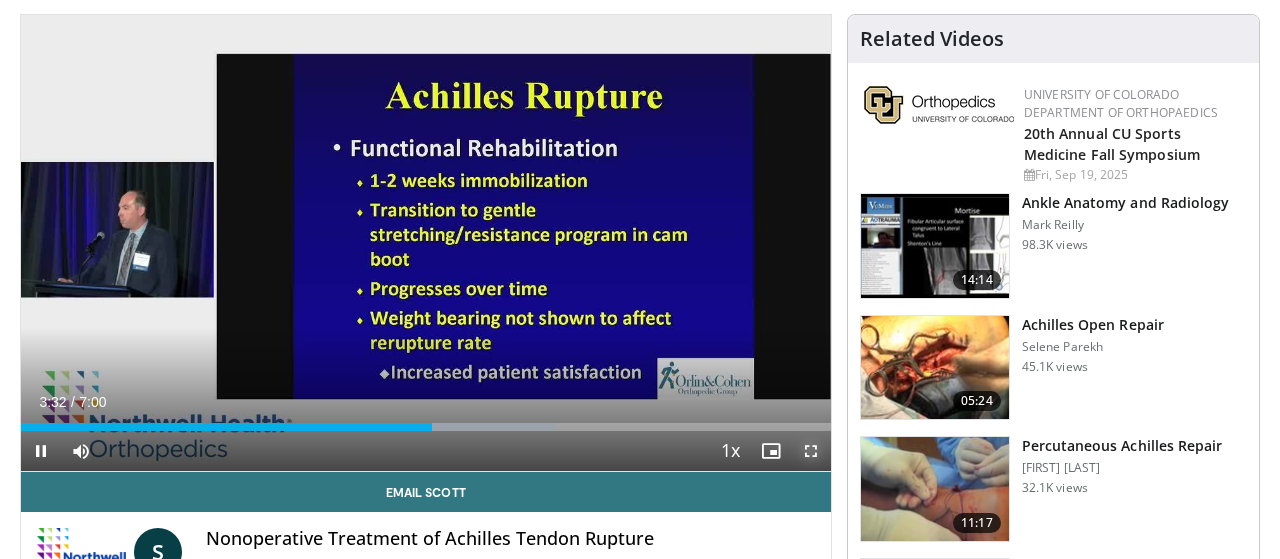 click at bounding box center (811, 451) 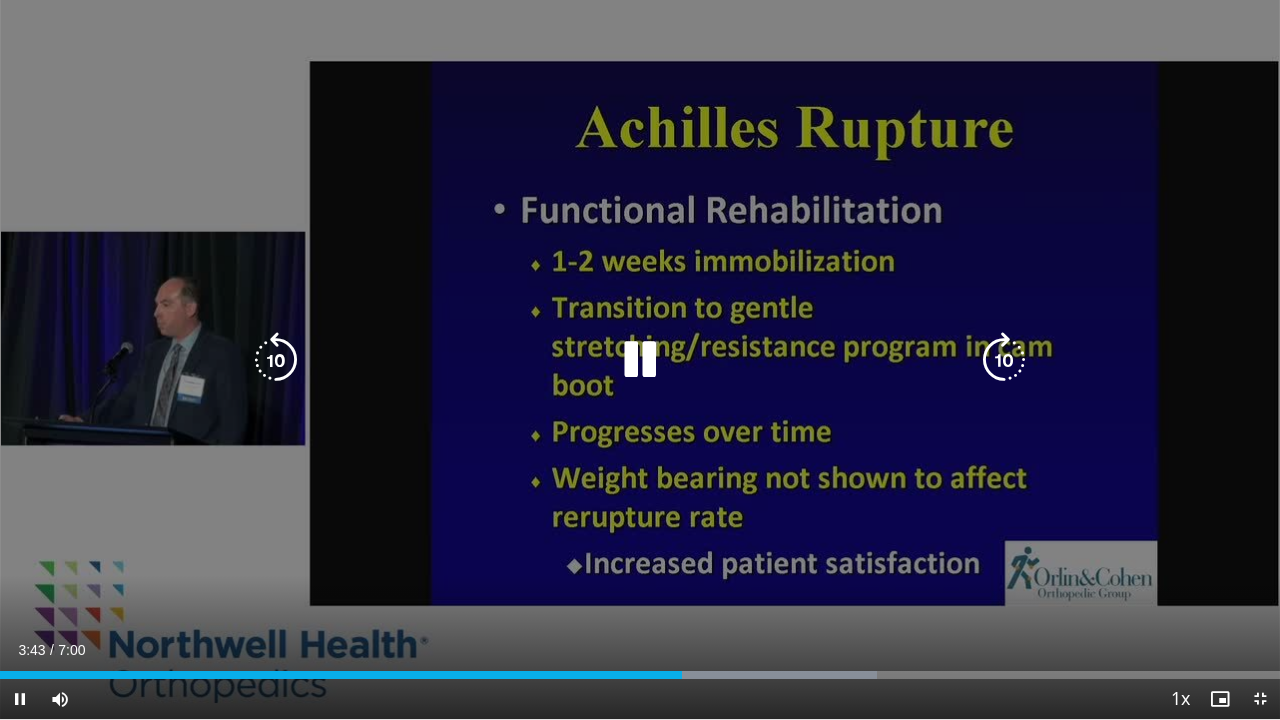 click on "10 seconds
Tap to unmute" at bounding box center (640, 359) 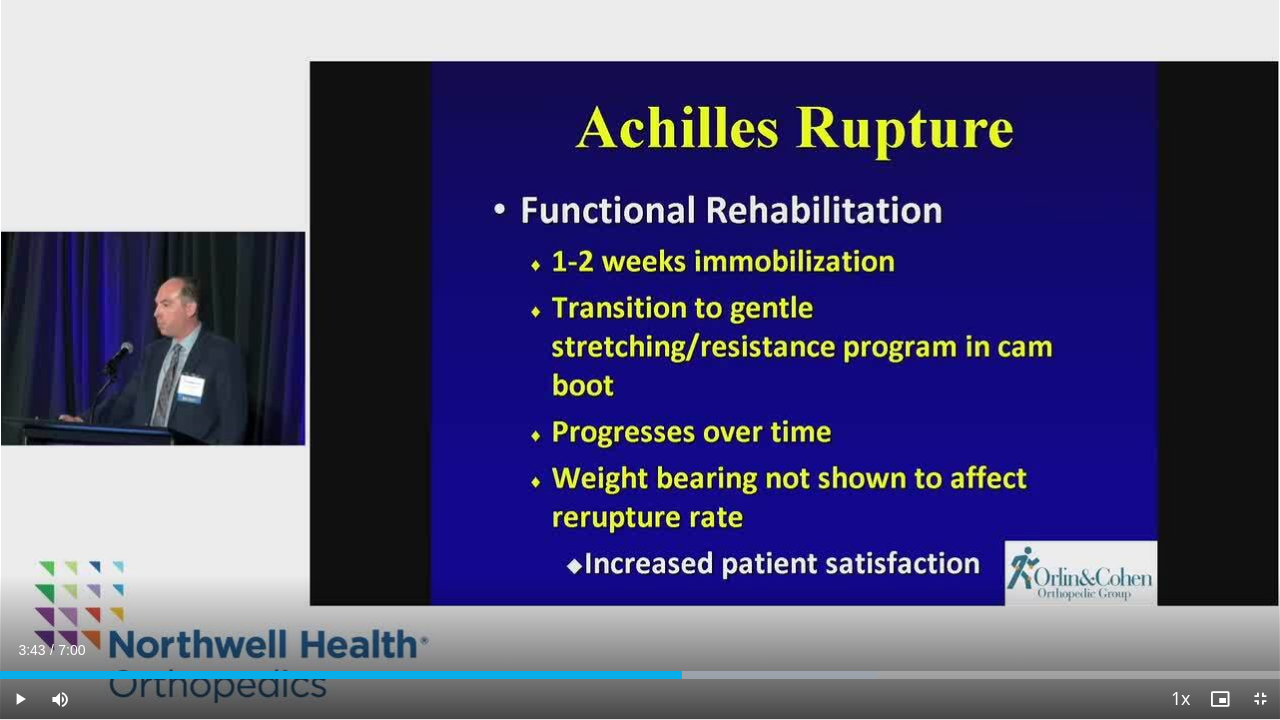 click on "10 seconds
Tap to unmute" at bounding box center (640, 359) 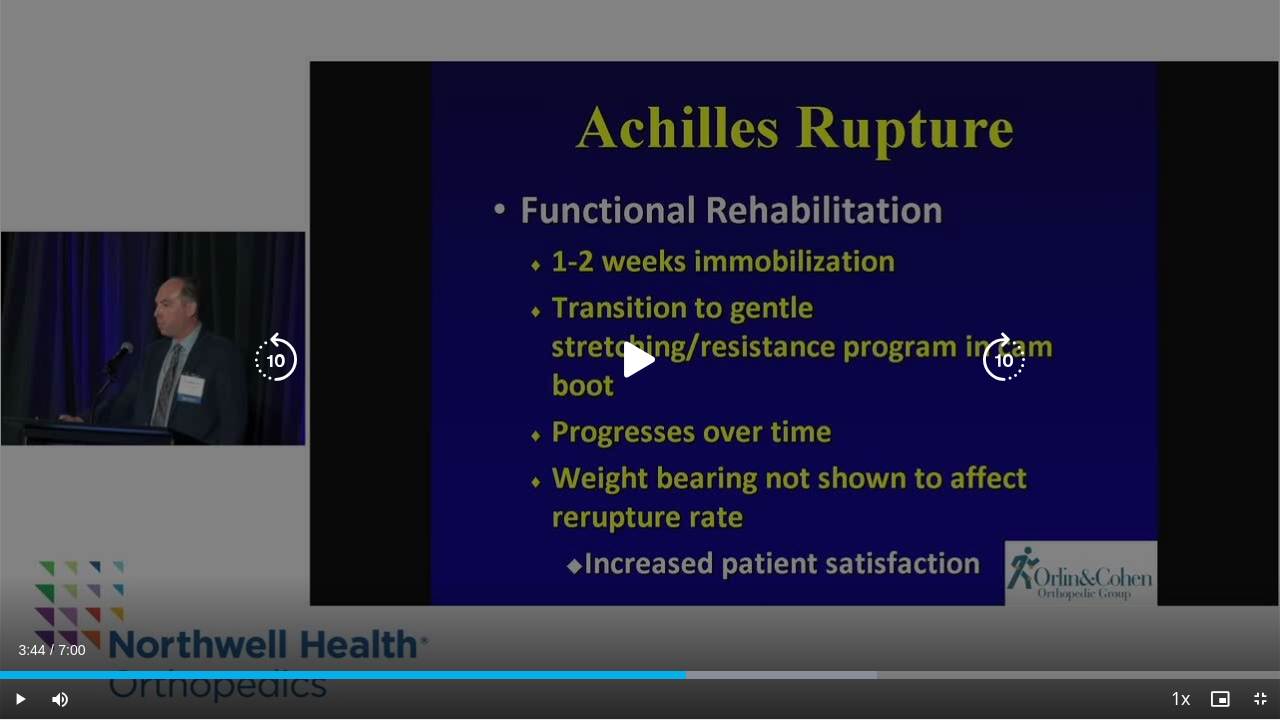 click at bounding box center [640, 360] 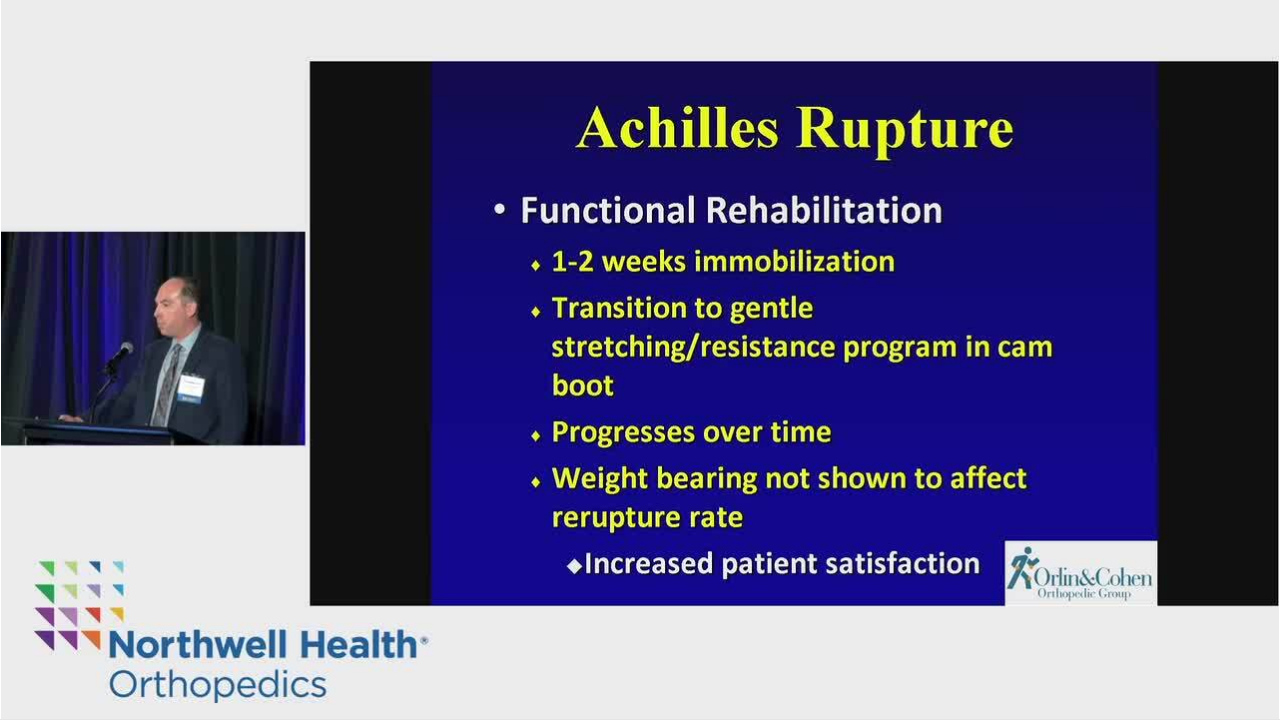 type 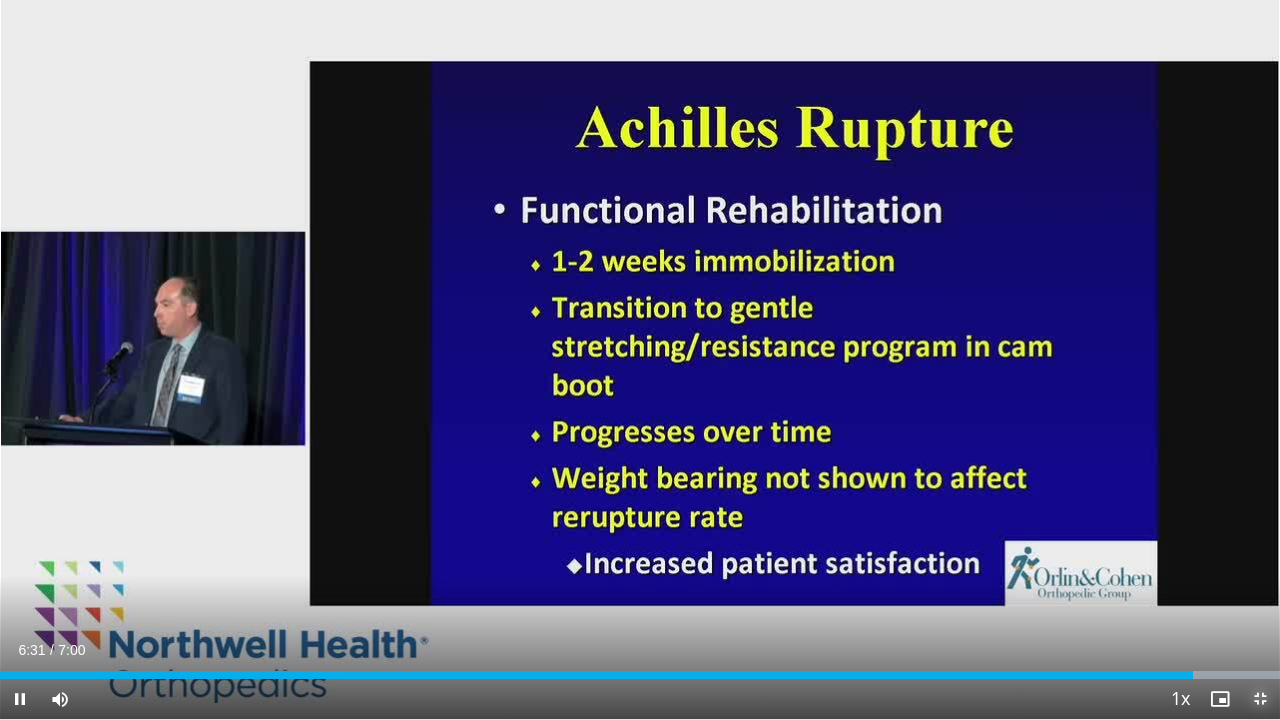 click at bounding box center (1260, 699) 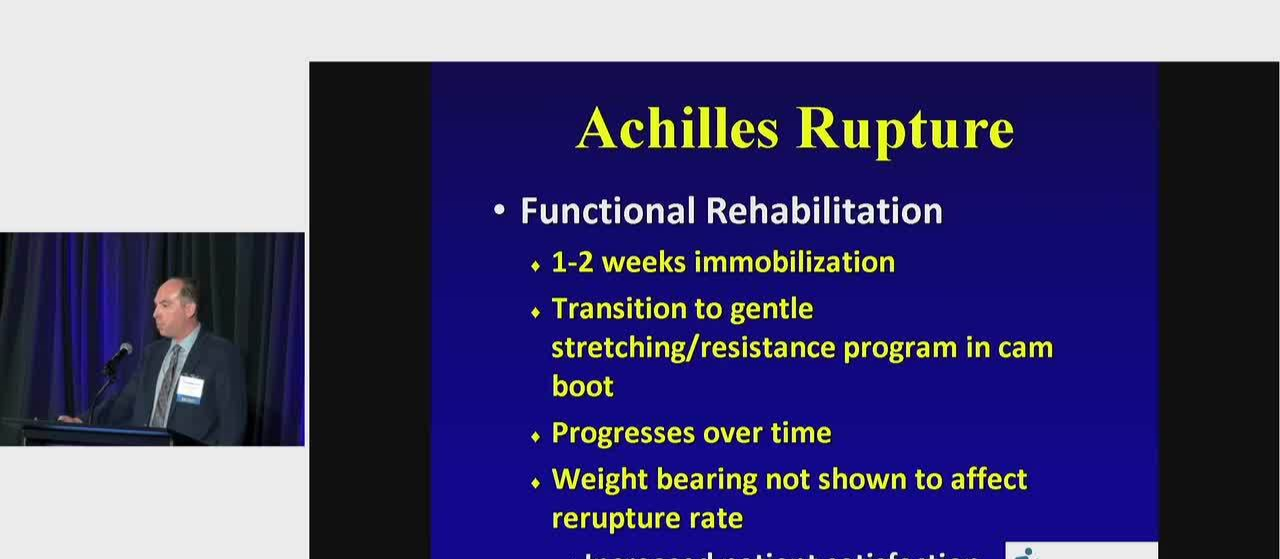 scroll, scrollTop: 181, scrollLeft: 0, axis: vertical 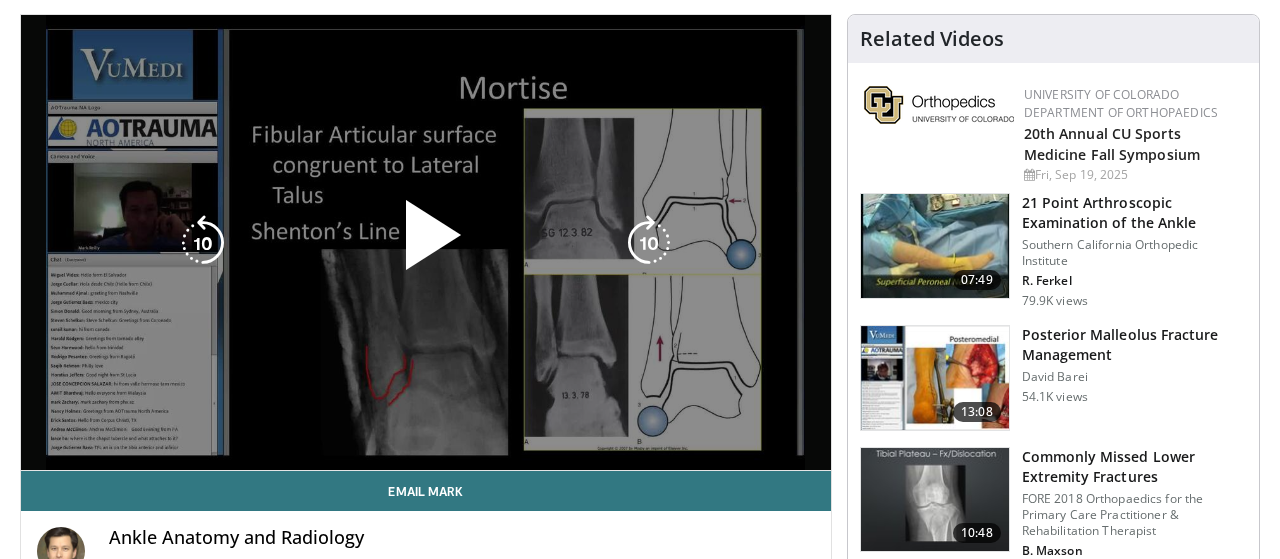 click on "10 seconds
Tap to unmute" at bounding box center [426, 242] 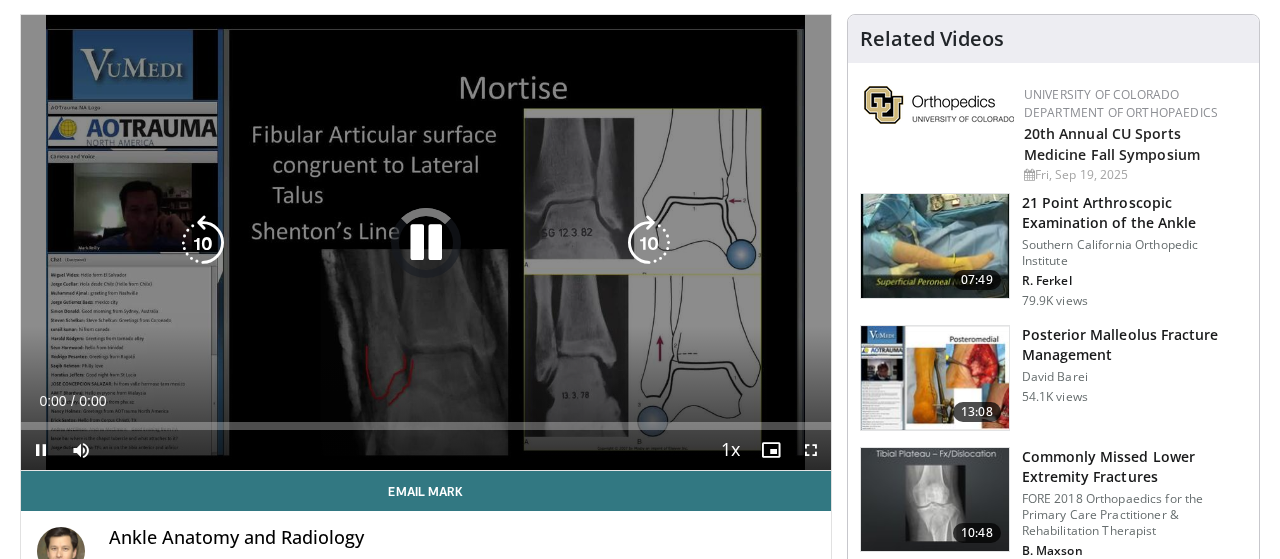 scroll, scrollTop: 0, scrollLeft: 0, axis: both 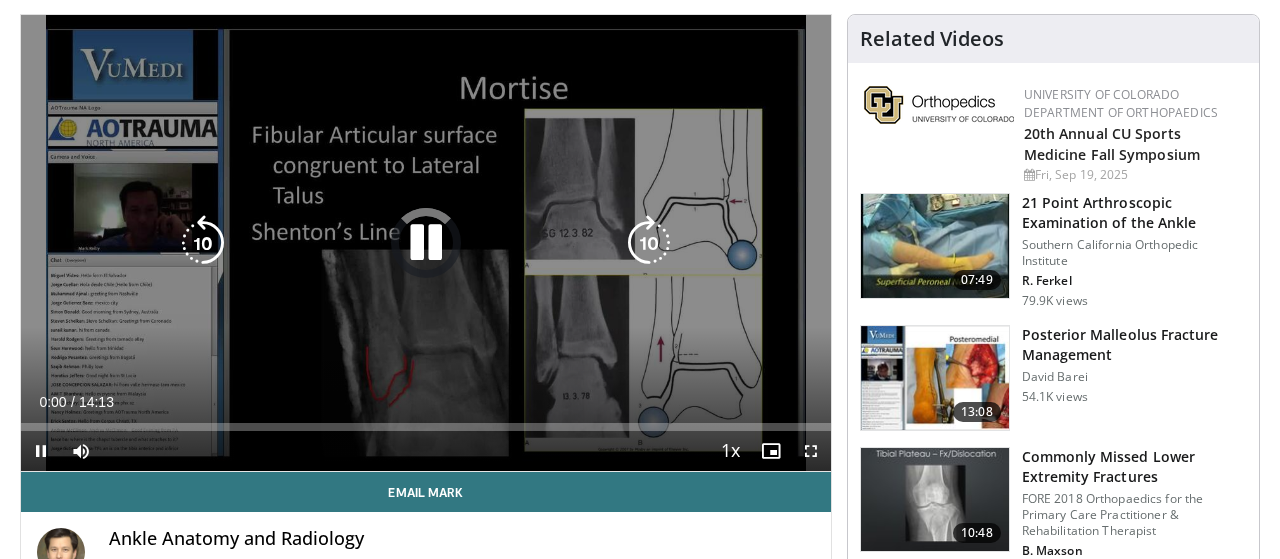 click at bounding box center (426, 243) 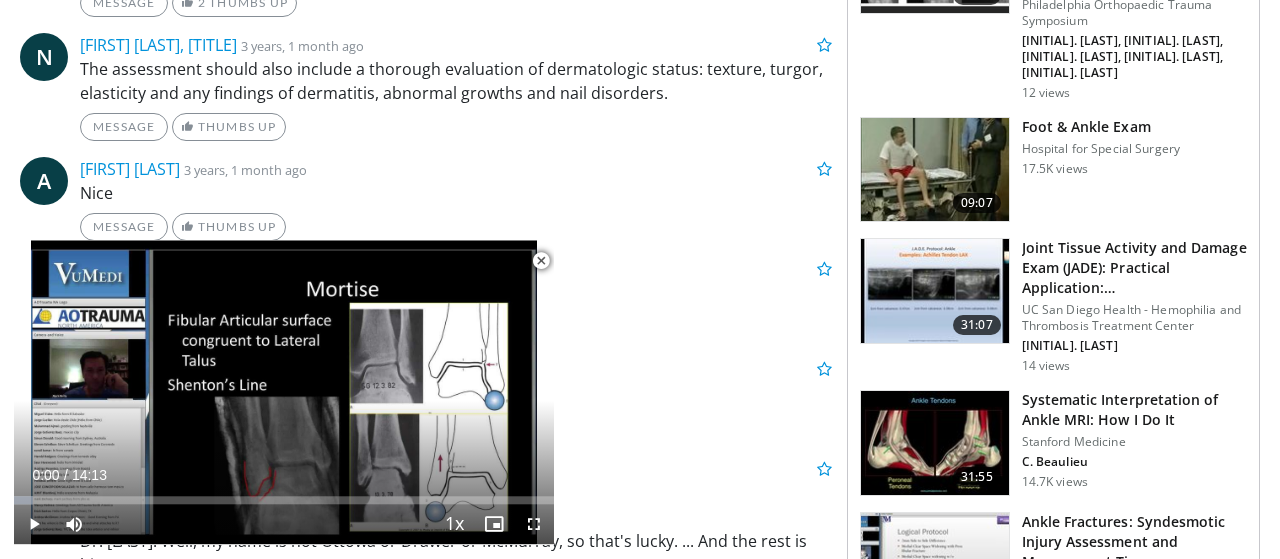 scroll, scrollTop: 1257, scrollLeft: 0, axis: vertical 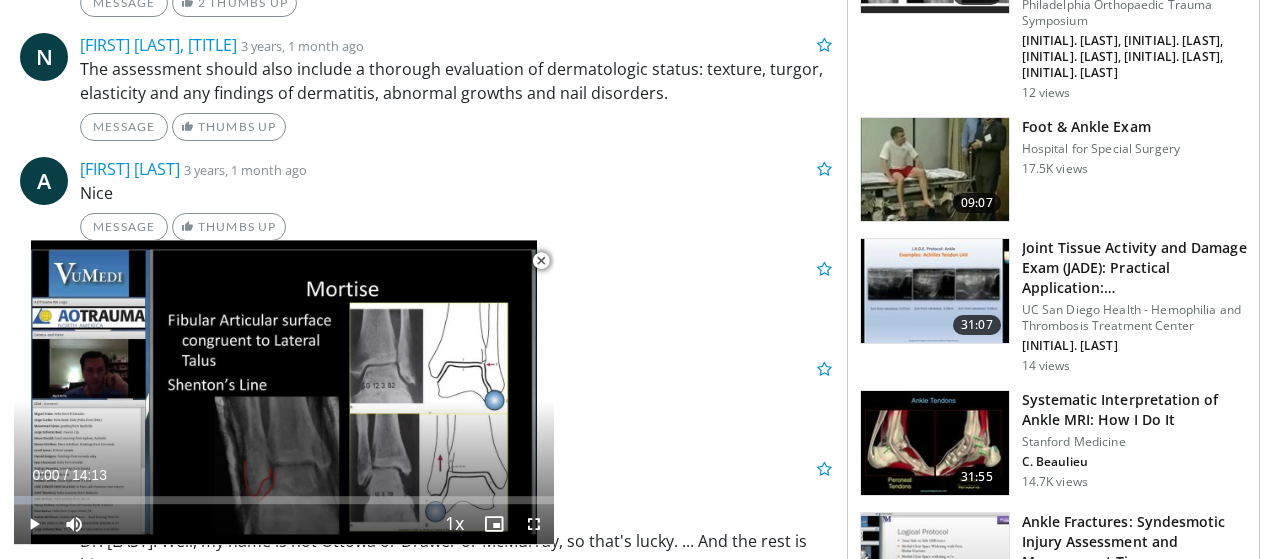 click at bounding box center [541, 261] 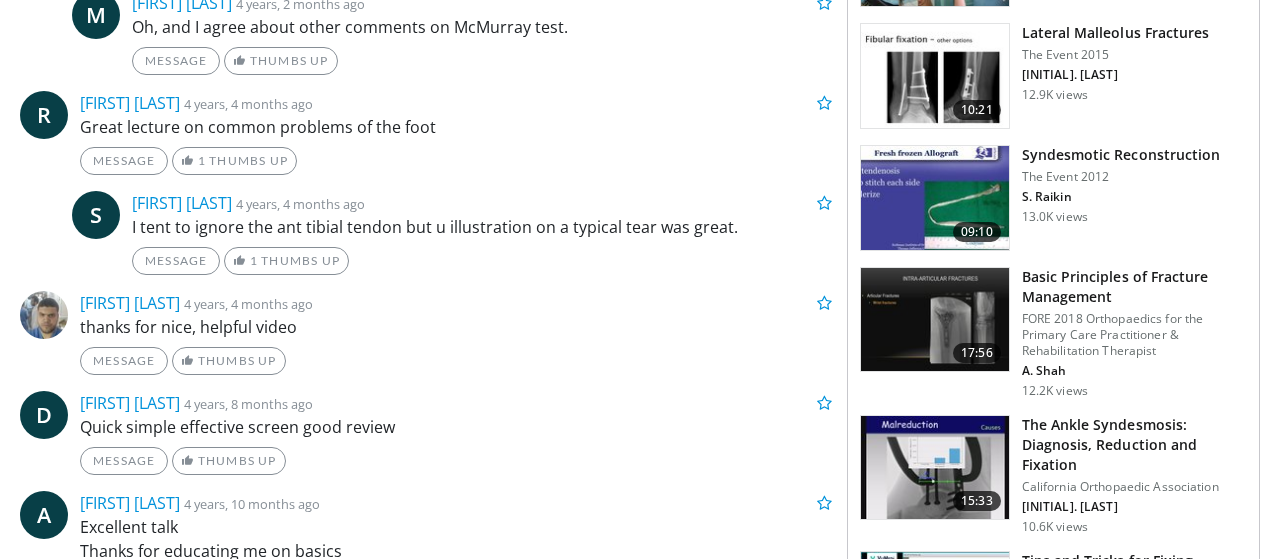 scroll, scrollTop: 2283, scrollLeft: 0, axis: vertical 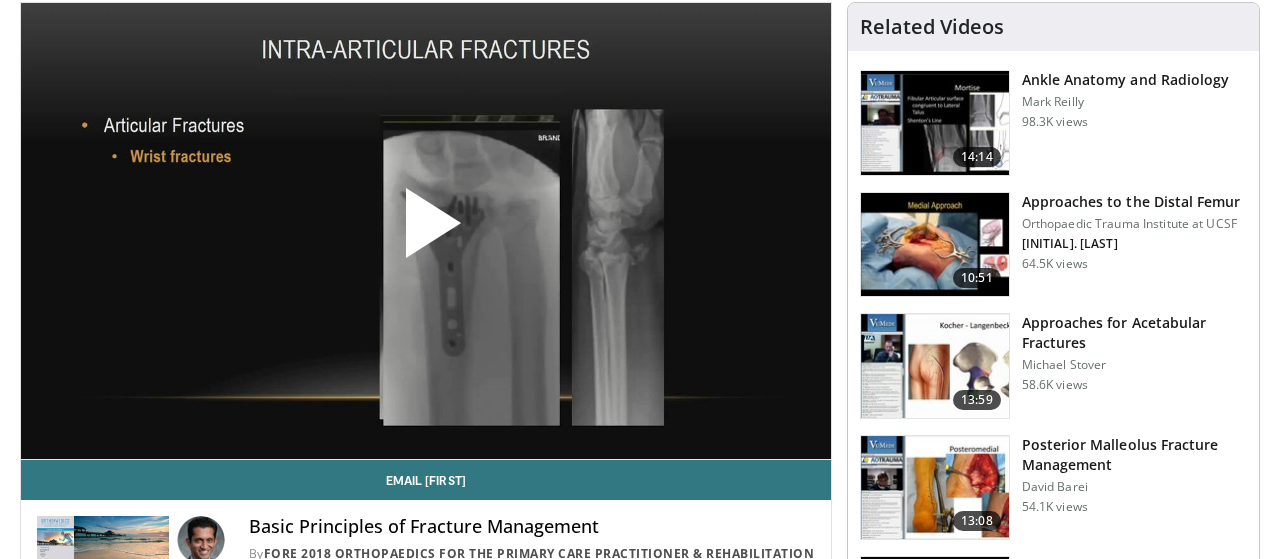 click at bounding box center (426, 231) 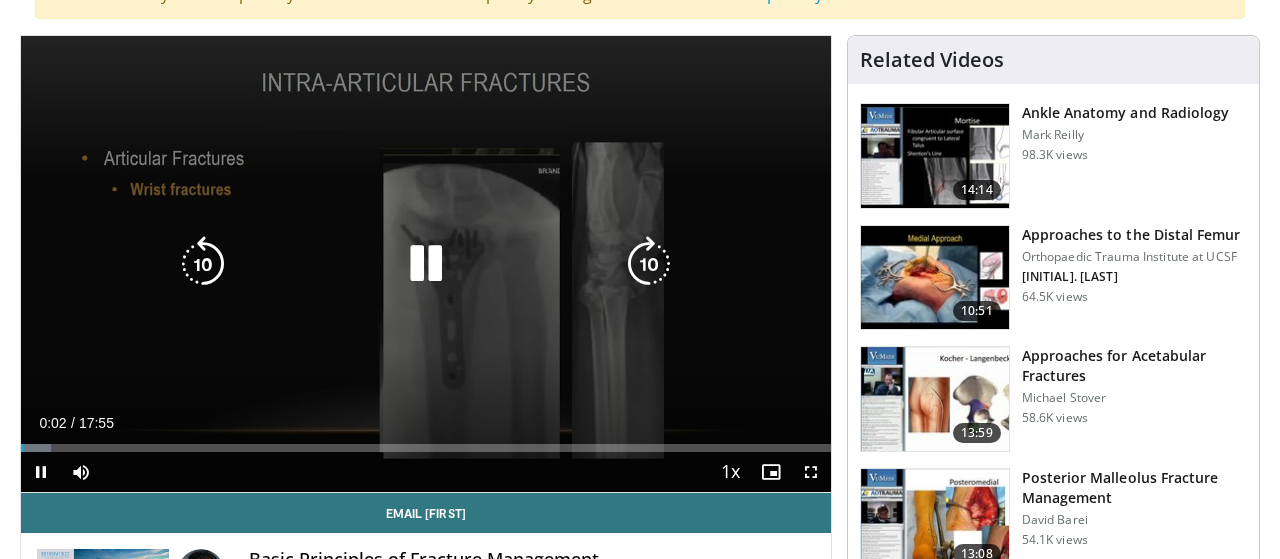 scroll, scrollTop: 187, scrollLeft: 0, axis: vertical 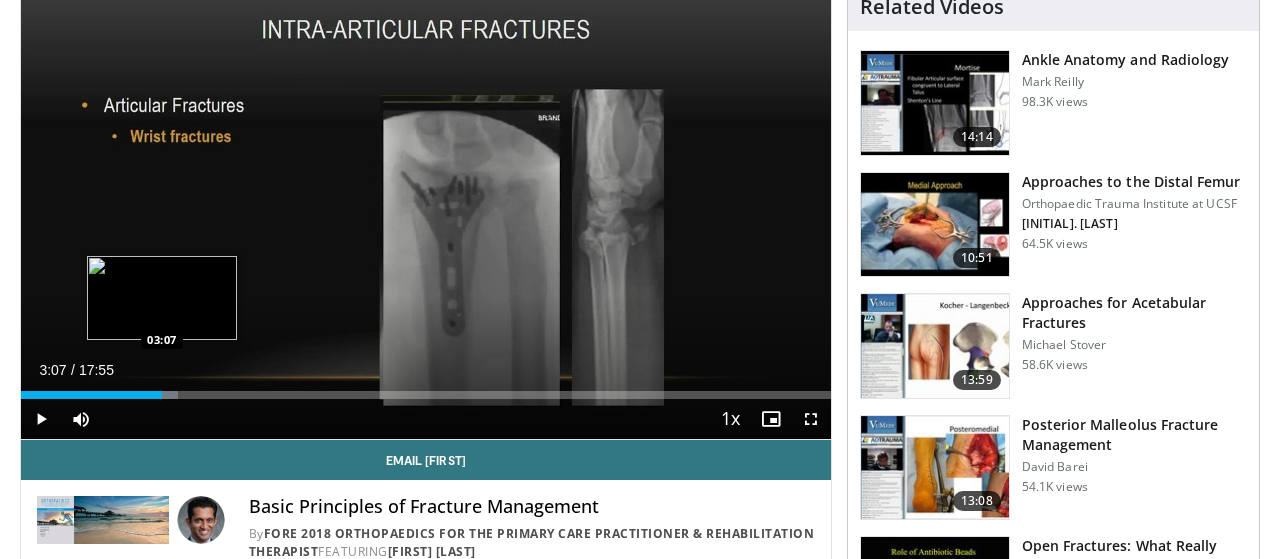 click on "Loaded :  19.37% 02:24 03:07" at bounding box center [426, 395] 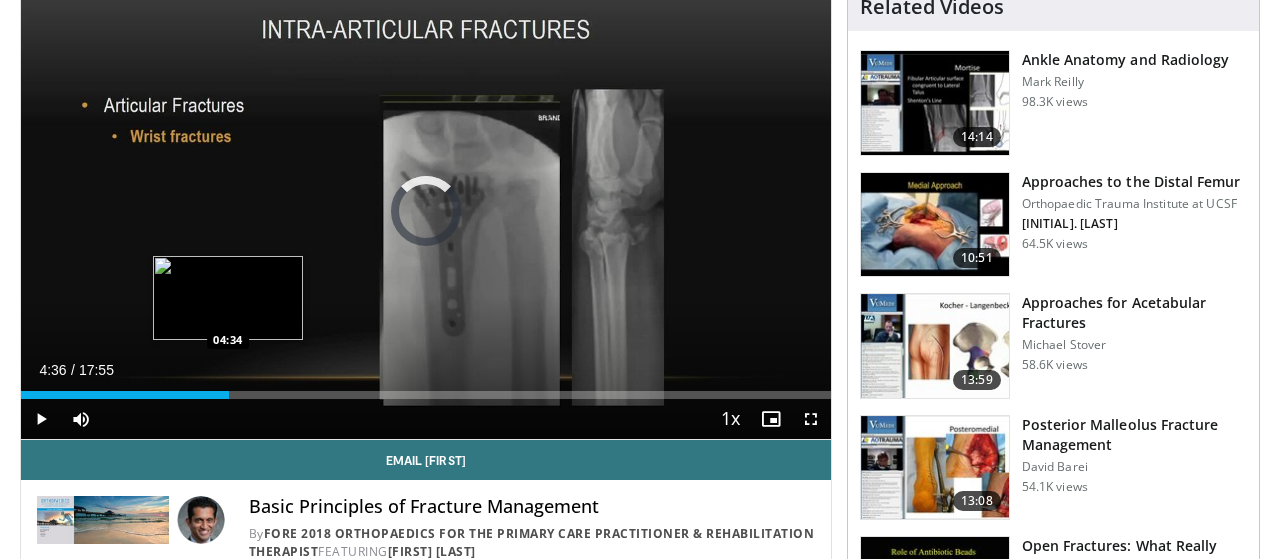 click on "Loaded :  20.29% 03:07 04:34" at bounding box center [426, 395] 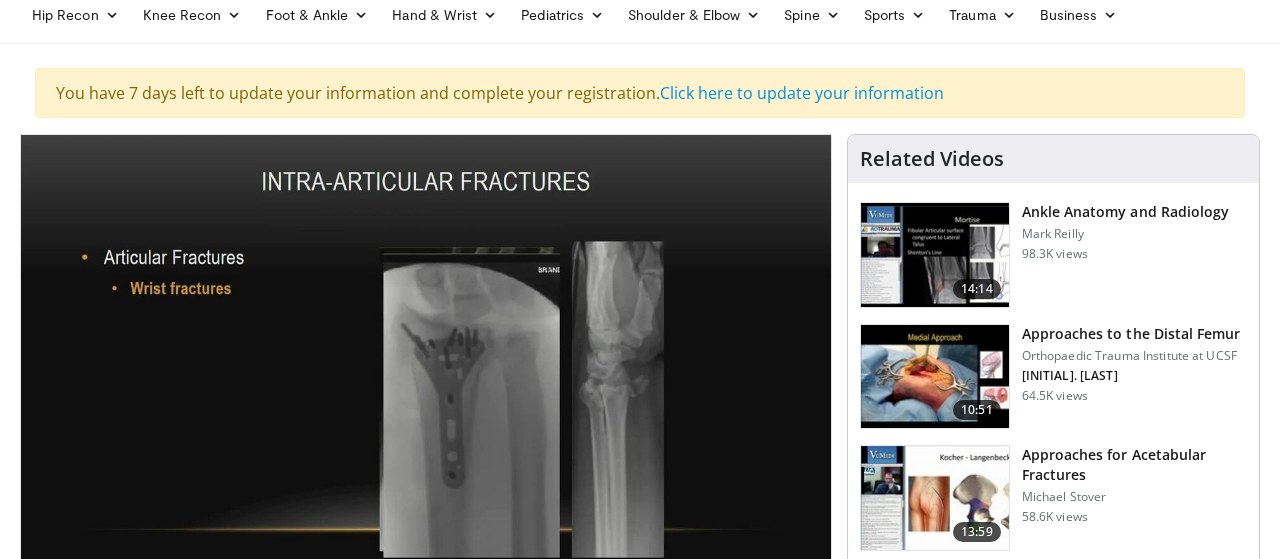 scroll, scrollTop: 0, scrollLeft: 0, axis: both 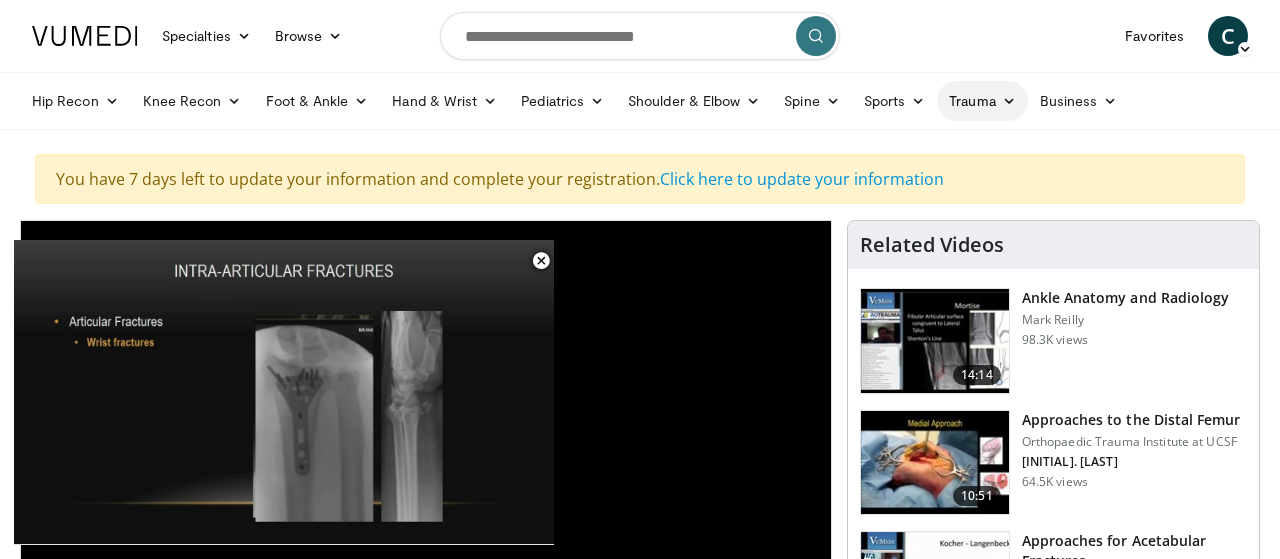 click at bounding box center (1009, 101) 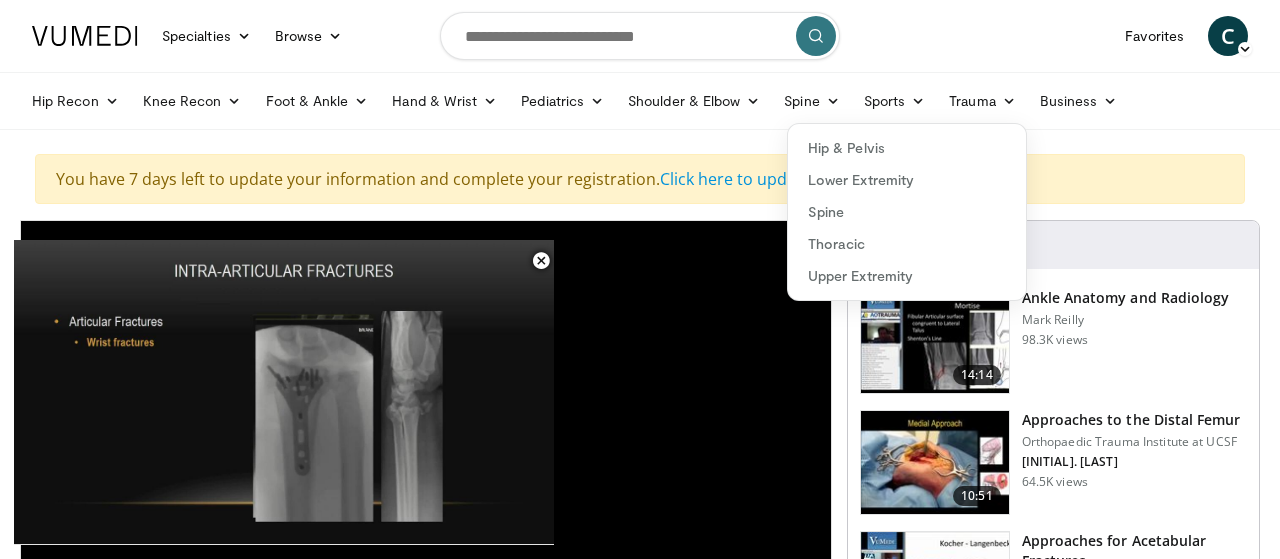 click on "Specialties
Adult & Family Medicine
Allergy, Asthma, Immunology
Anesthesiology
Cardiology
Dental
Dermatology
Endocrinology
Gastroenterology & Hepatology
General Surgery
Hematology & Oncology
Infectious Disease
Nephrology
Neurology
Neurosurgery
Obstetrics & Gynecology
Ophthalmology
Oral Maxillofacial
Orthopaedics
Otolaryngology
Pediatrics
Plastic Surgery
Podiatry
Psychiatry
Pulmonology
Radiation Oncology
Radiology
Rheumatology
Urology" at bounding box center (640, 1617) 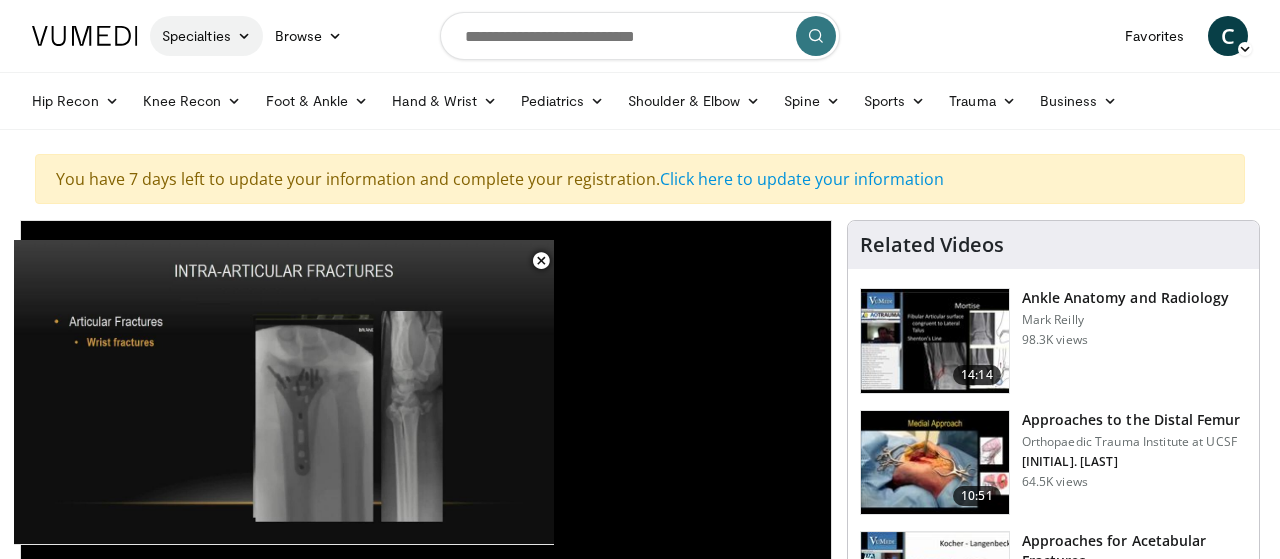 click at bounding box center (244, 36) 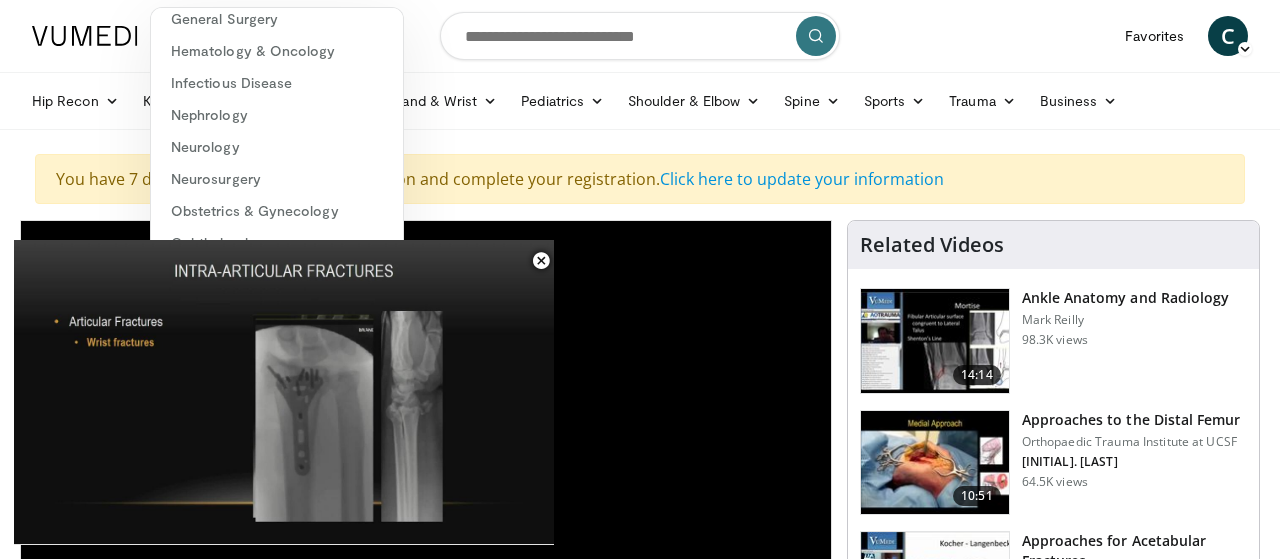 scroll, scrollTop: 410, scrollLeft: 0, axis: vertical 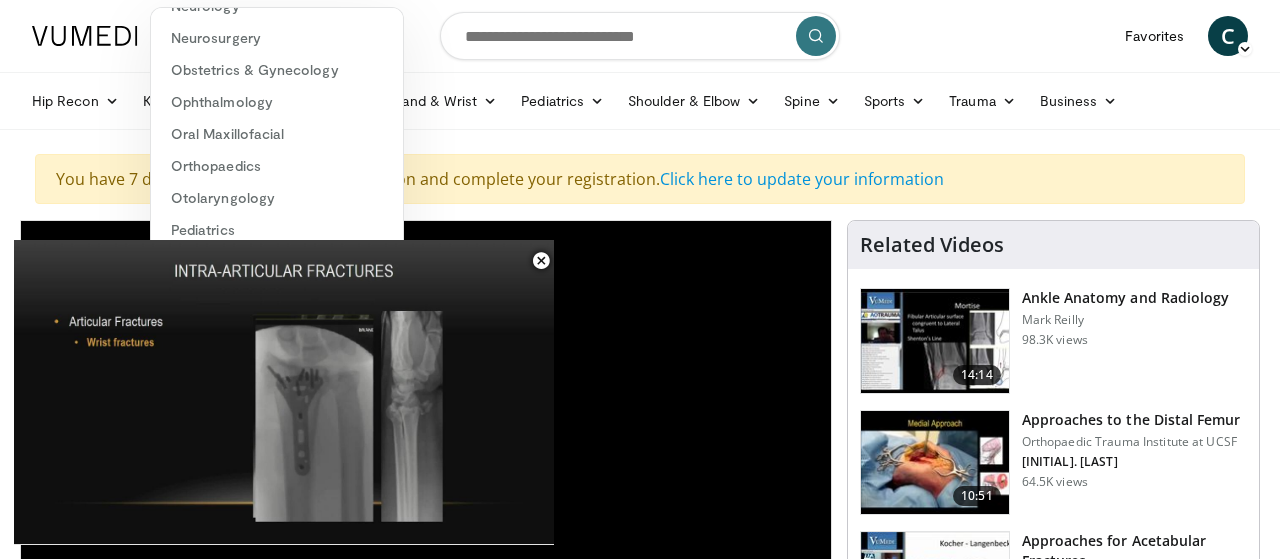 click on "Specialties
Adult & Family Medicine
Allergy, Asthma, Immunology
Anesthesiology
Cardiology
Dental
Dermatology
Endocrinology
Gastroenterology & Hepatology
General Surgery
Hematology & Oncology
Infectious Disease
Nephrology
Neurology
Neurosurgery
Obstetrics & Gynecology
Ophthalmology
Oral Maxillofacial
Orthopaedics
Otolaryngology
Pediatrics
Plastic Surgery
Podiatry
Psychiatry
Pulmonology
Radiation Oncology
Radiology
Rheumatology
Urology" at bounding box center (640, 1617) 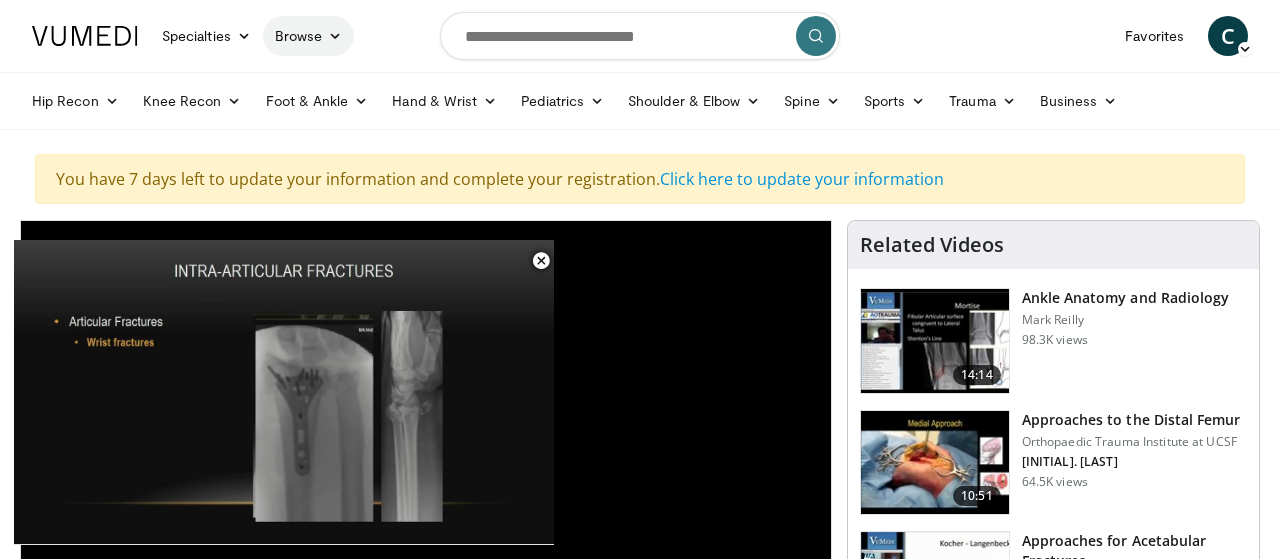 click at bounding box center (335, 36) 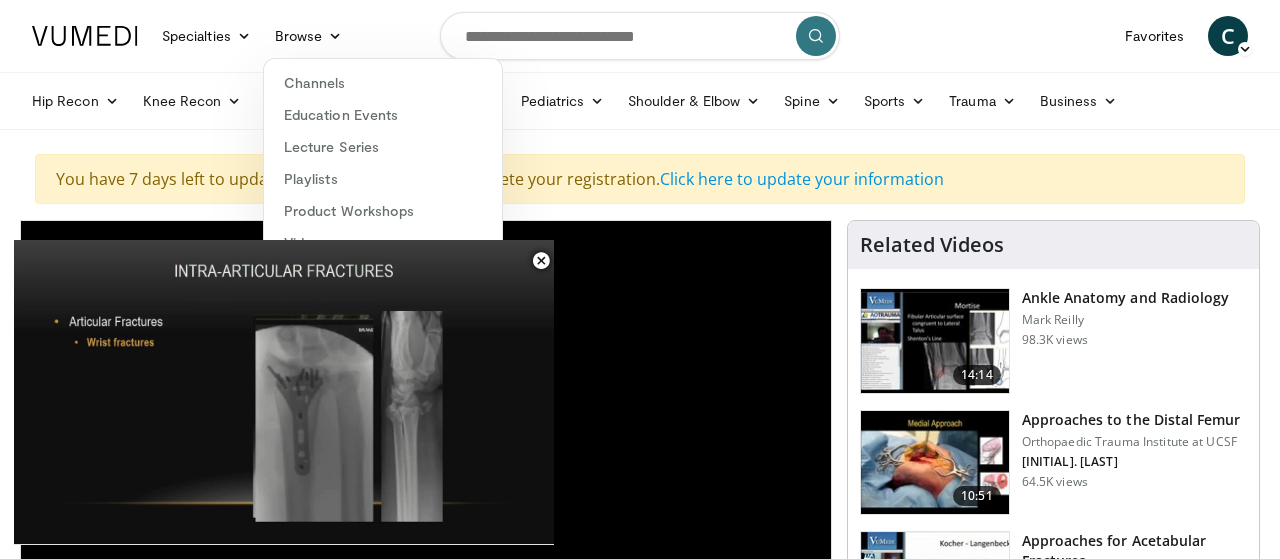 click on "Specialties
Adult & Family Medicine
Allergy, Asthma, Immunology
Anesthesiology
Cardiology
Dental
Dermatology
Endocrinology
Gastroenterology & Hepatology
General Surgery
Hematology & Oncology
Infectious Disease
Nephrology
Neurology
Neurosurgery
Obstetrics & Gynecology
Ophthalmology
Oral Maxillofacial
Orthopaedics
Otolaryngology
Pediatrics
Plastic Surgery
Podiatry
Psychiatry
Pulmonology
Radiation Oncology
Radiology
Rheumatology
Urology" at bounding box center (640, 1617) 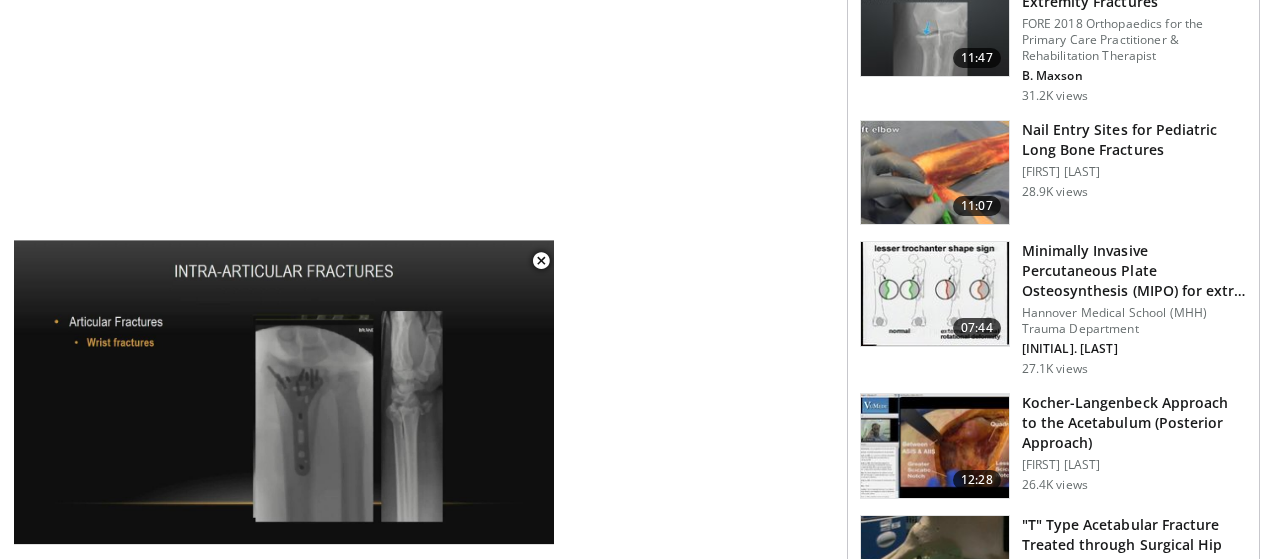 scroll, scrollTop: 1727, scrollLeft: 0, axis: vertical 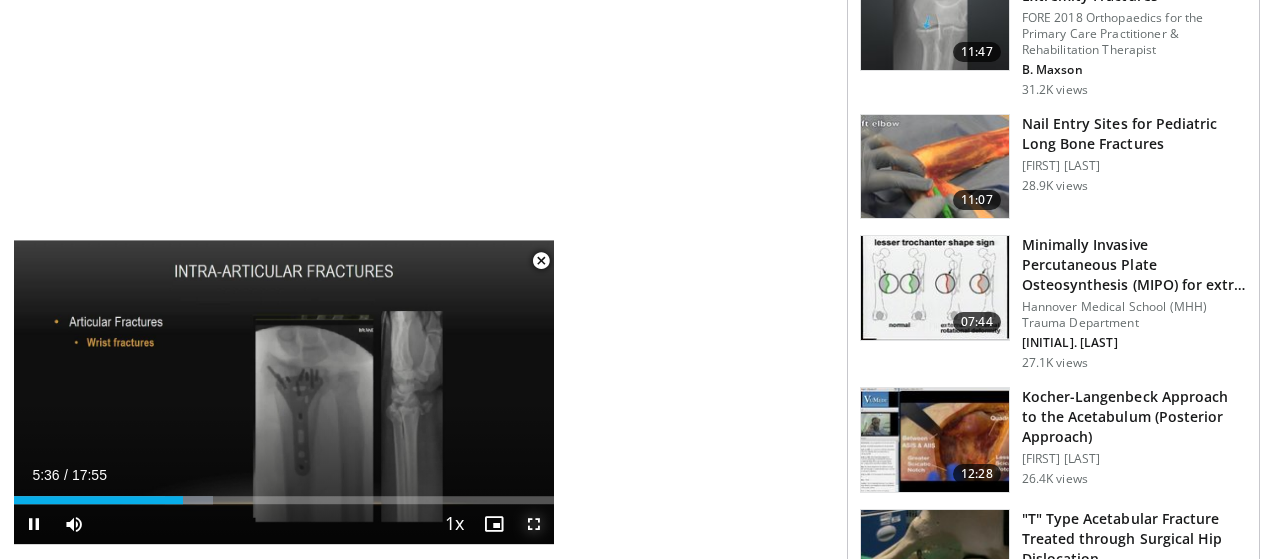 click at bounding box center [534, 524] 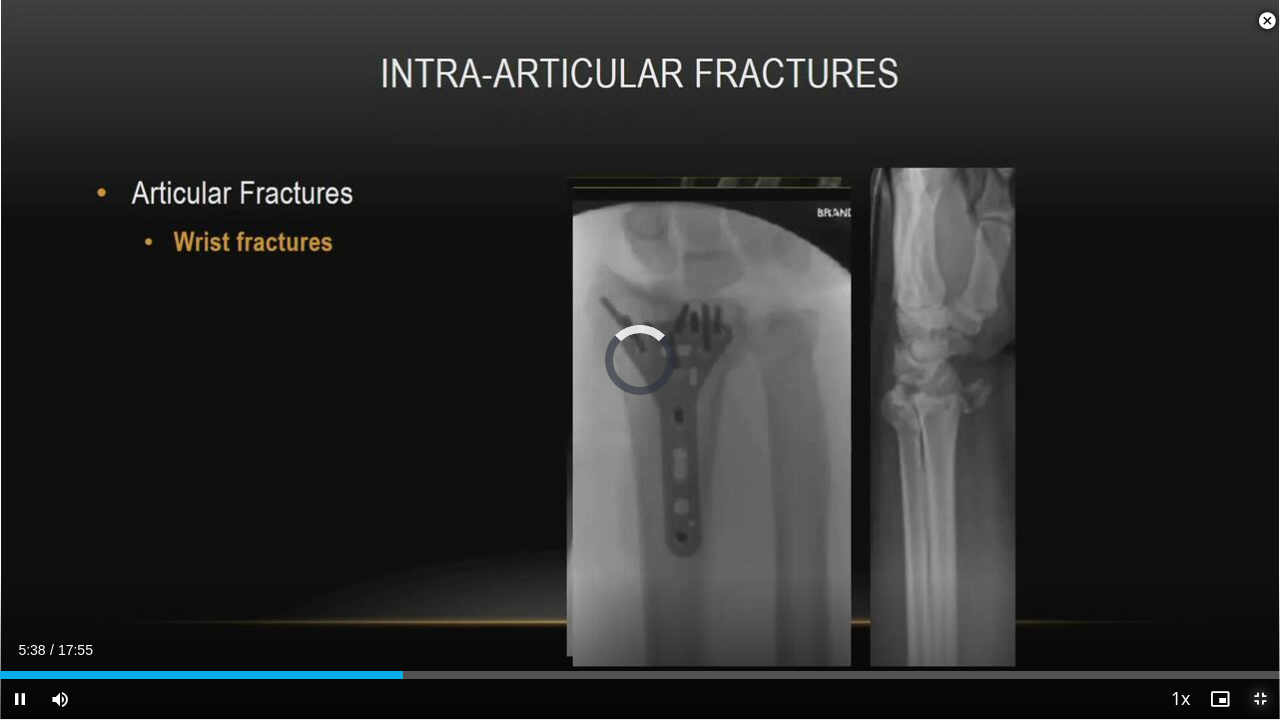 click at bounding box center [1260, 699] 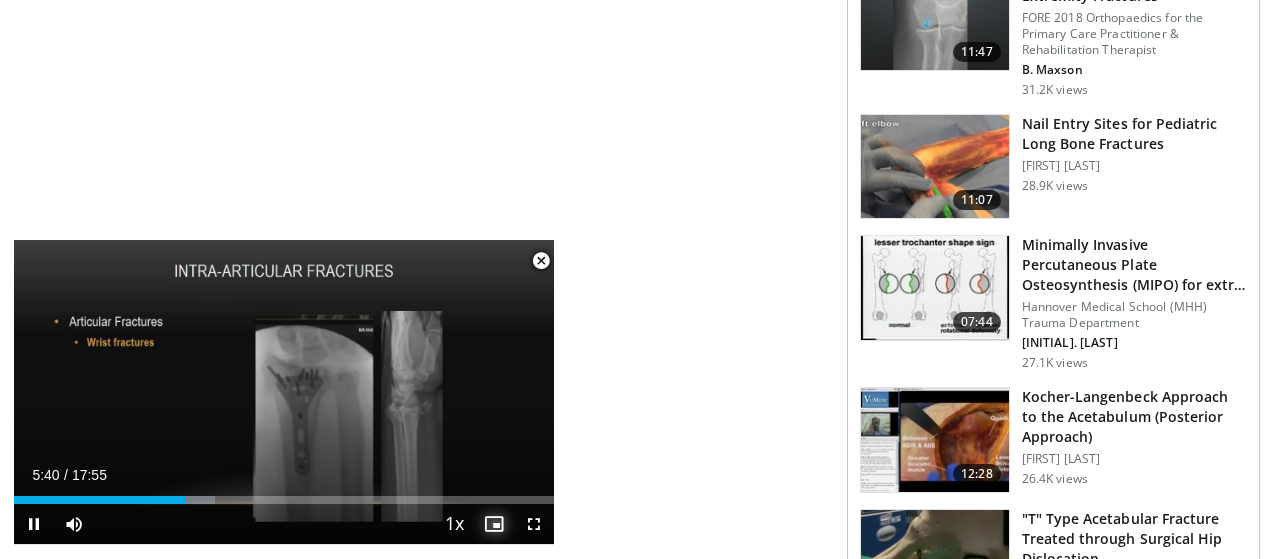 click at bounding box center [494, 524] 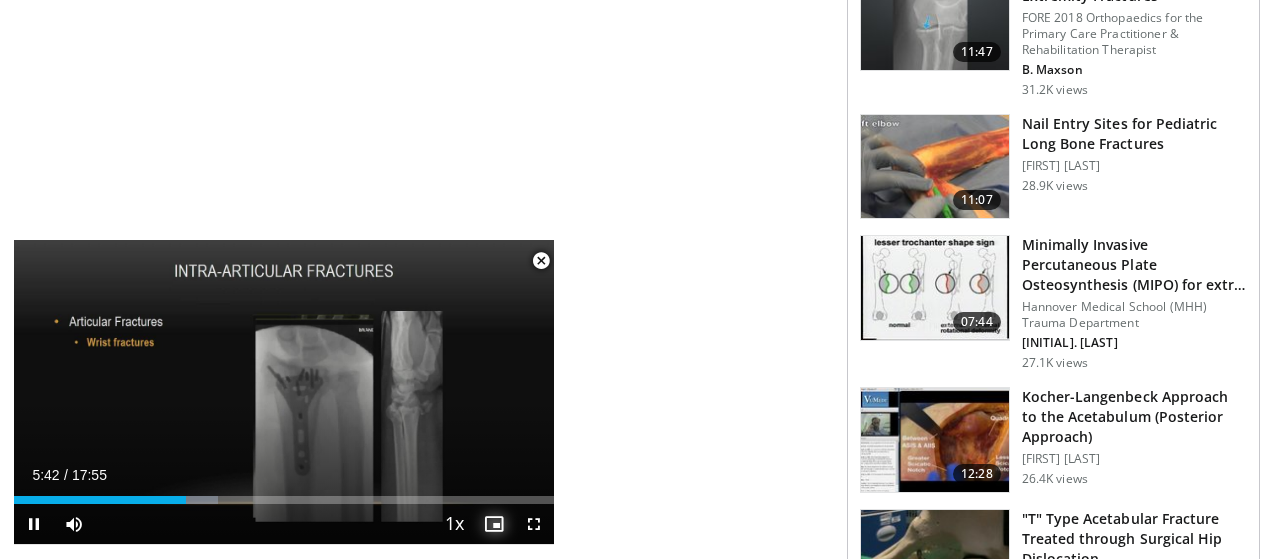 click at bounding box center [494, 524] 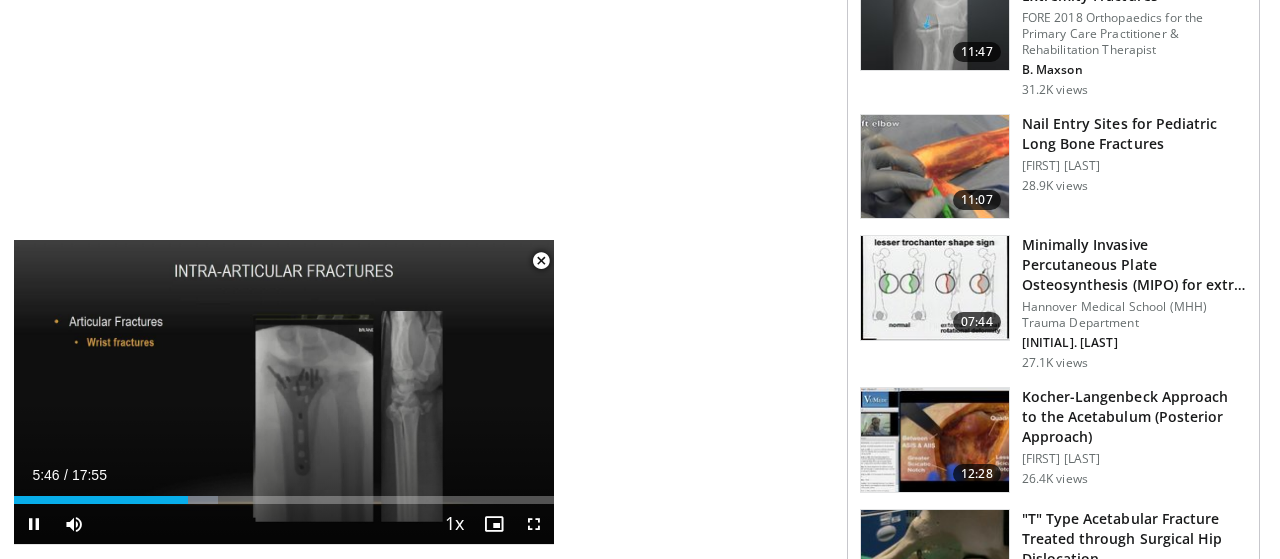 drag, startPoint x: 399, startPoint y: 251, endPoint x: 417, endPoint y: 135, distance: 117.388245 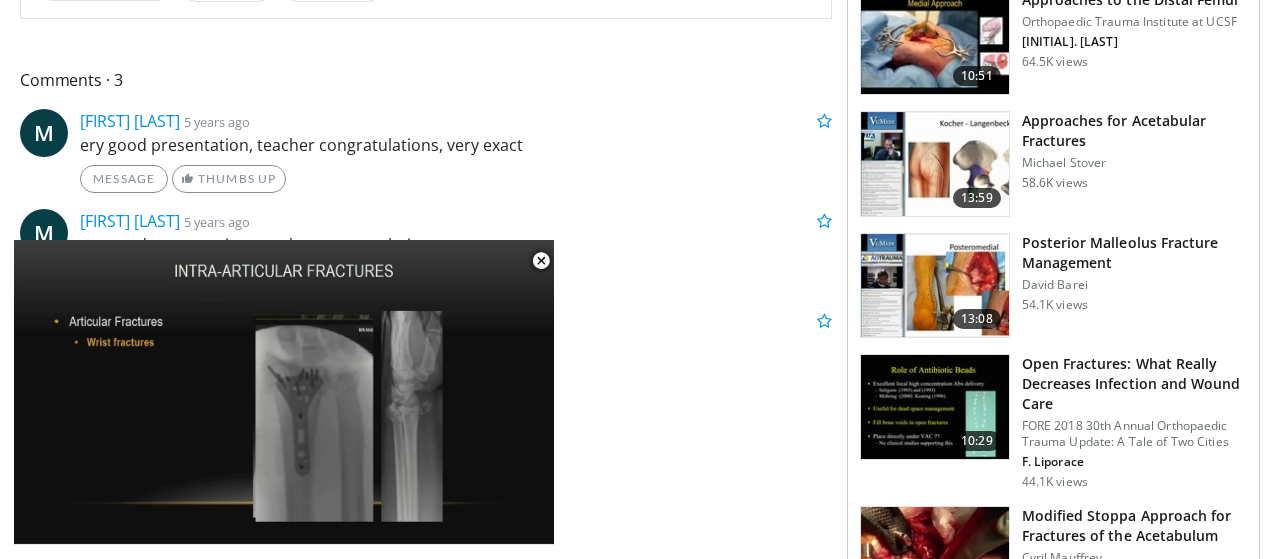 scroll, scrollTop: 0, scrollLeft: 0, axis: both 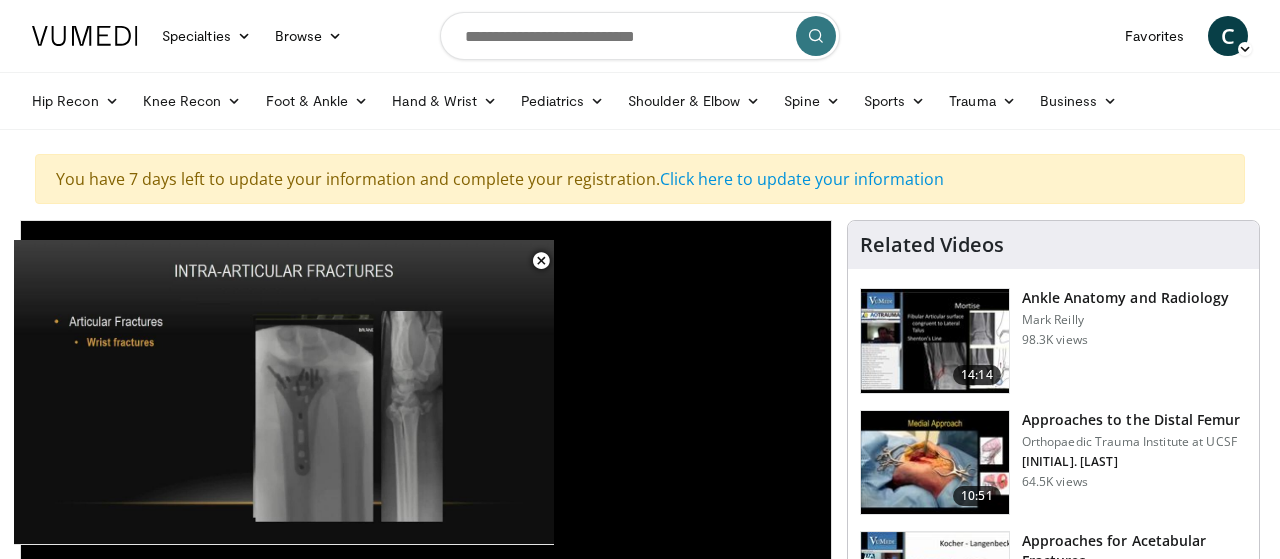 click on "**********" at bounding box center [426, 449] 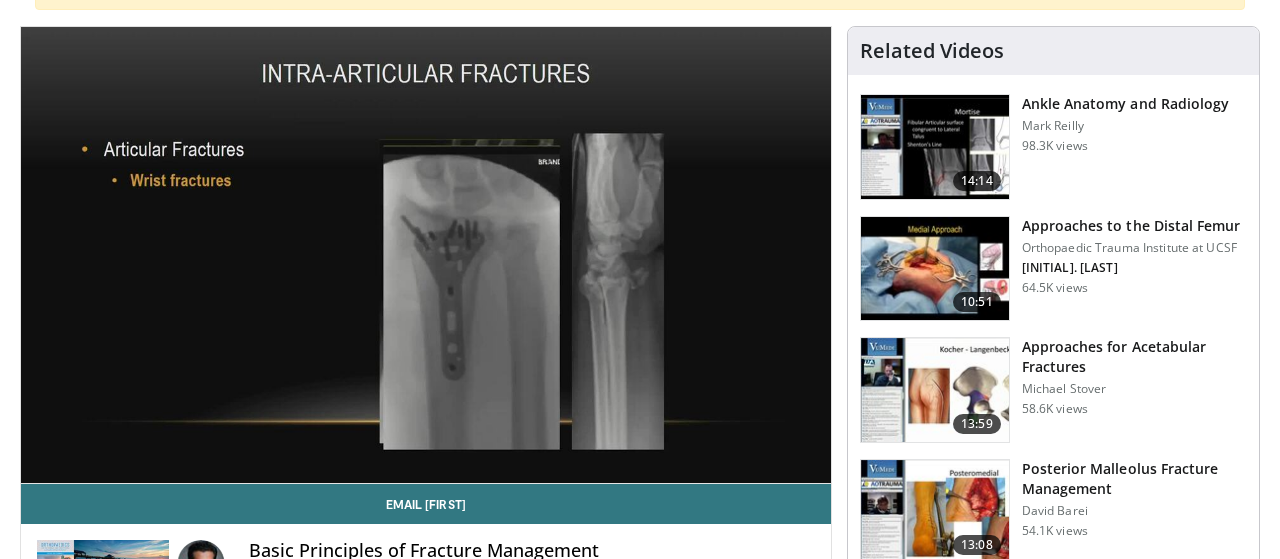scroll, scrollTop: 0, scrollLeft: 0, axis: both 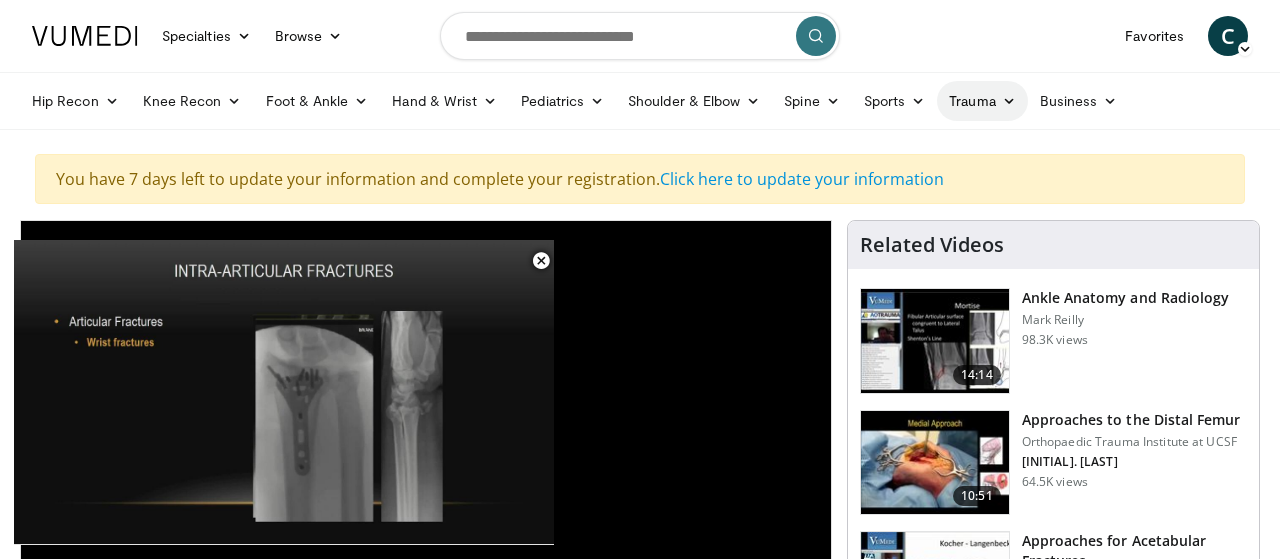 click on "Trauma" at bounding box center (982, 101) 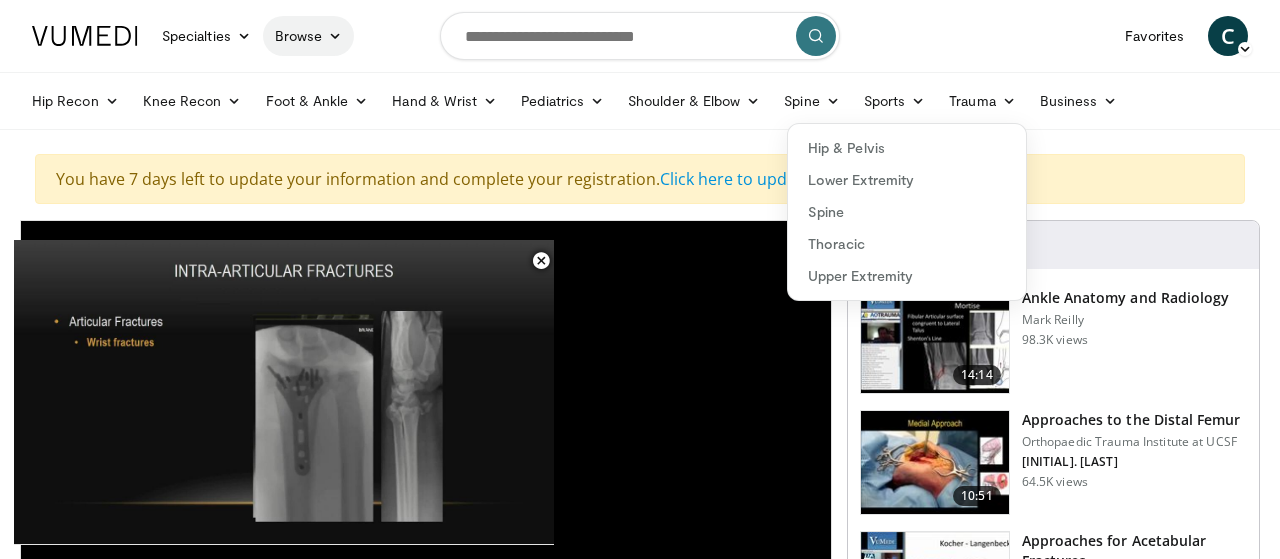 click on "Browse" at bounding box center [309, 36] 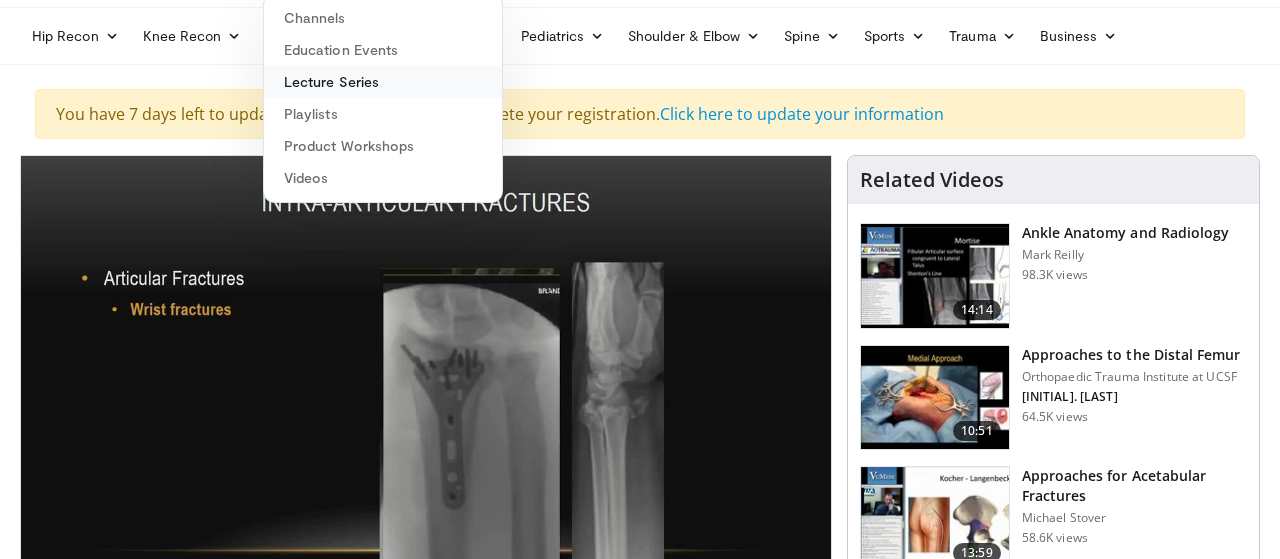 scroll, scrollTop: 62, scrollLeft: 0, axis: vertical 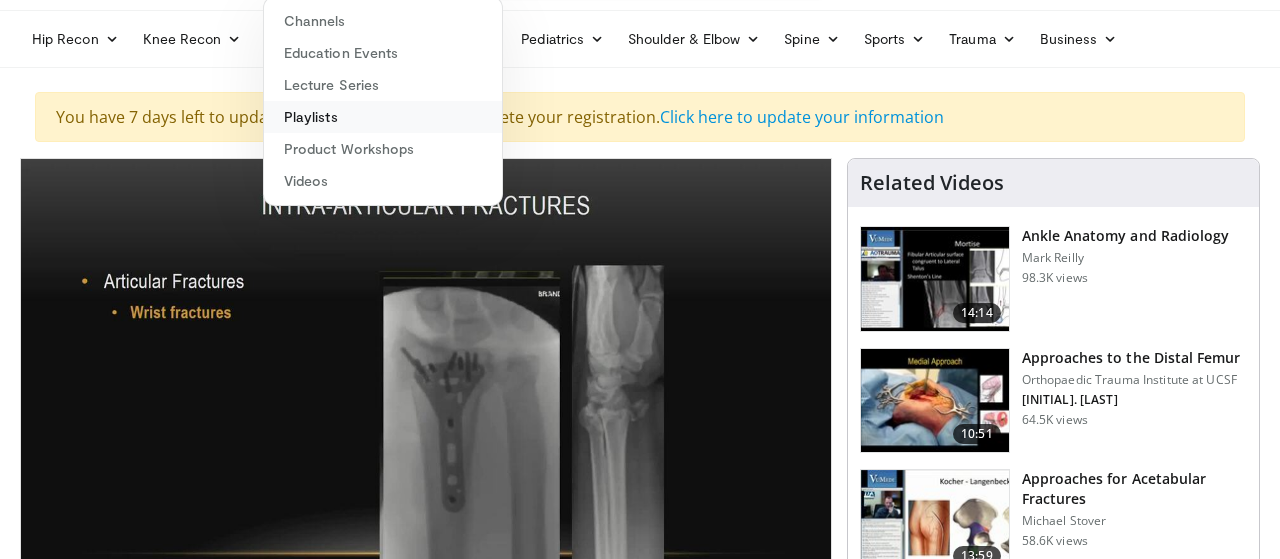 click on "Playlists" at bounding box center (383, 117) 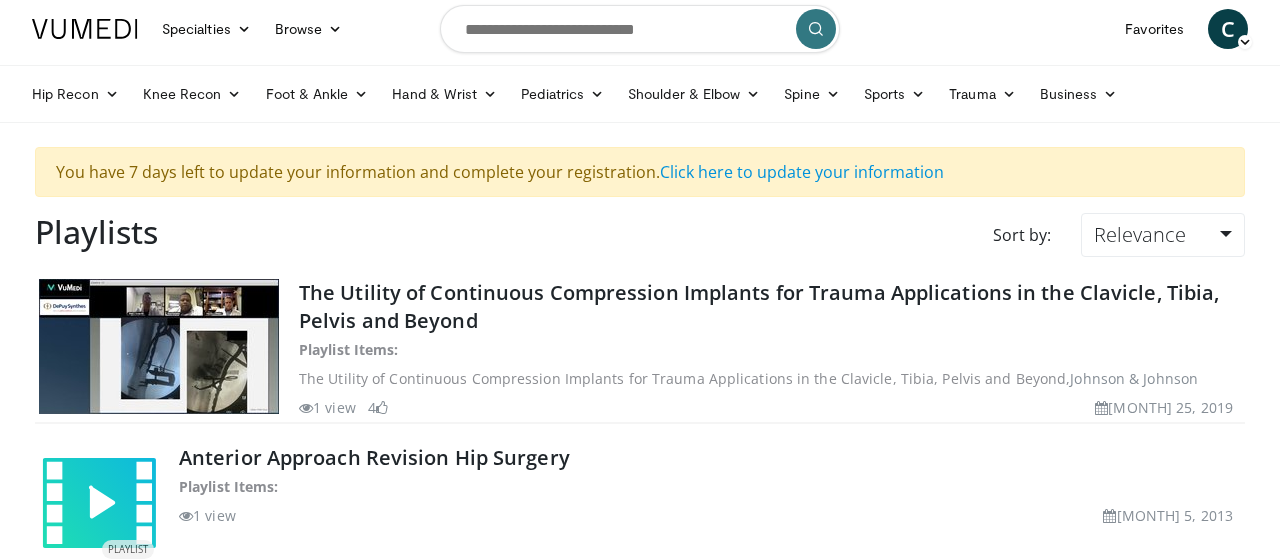 scroll, scrollTop: 0, scrollLeft: 0, axis: both 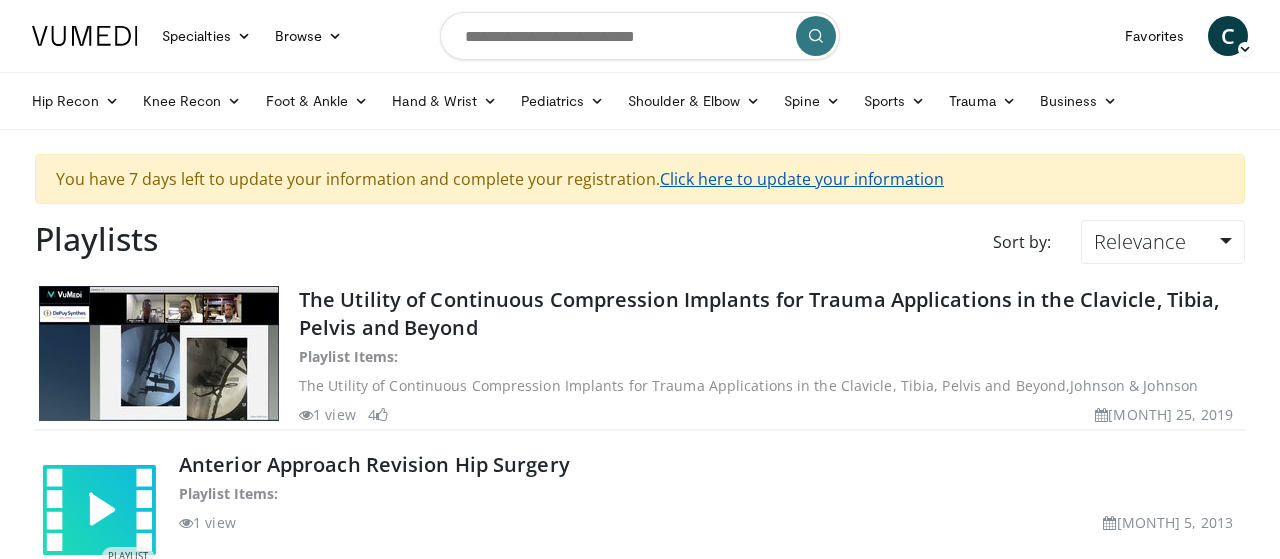 click on "Click here to update your information" at bounding box center [802, 179] 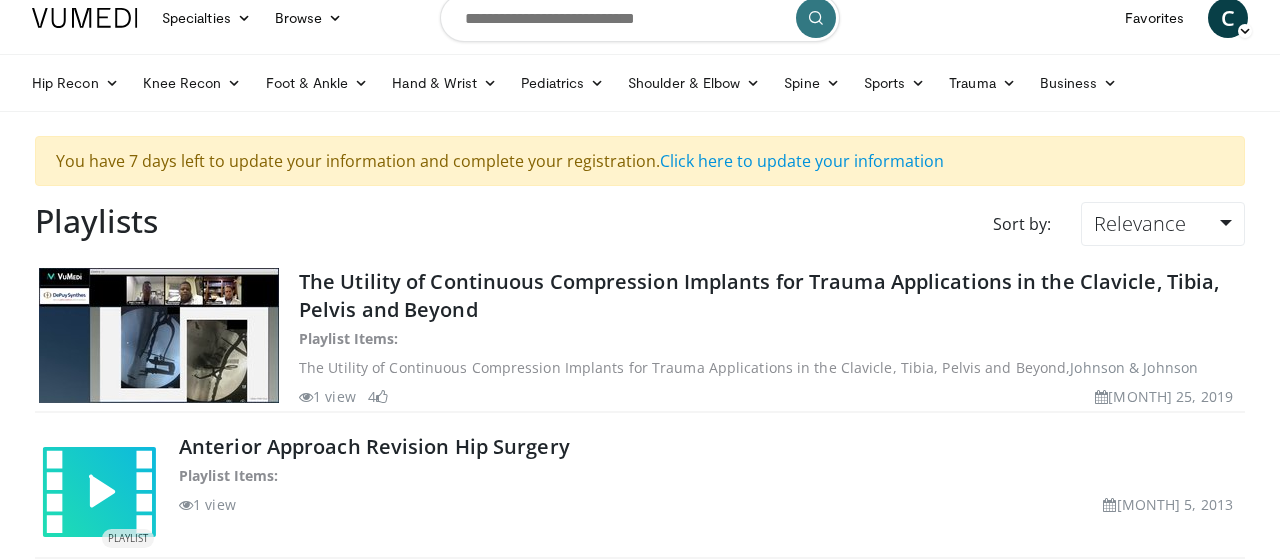 scroll, scrollTop: 0, scrollLeft: 0, axis: both 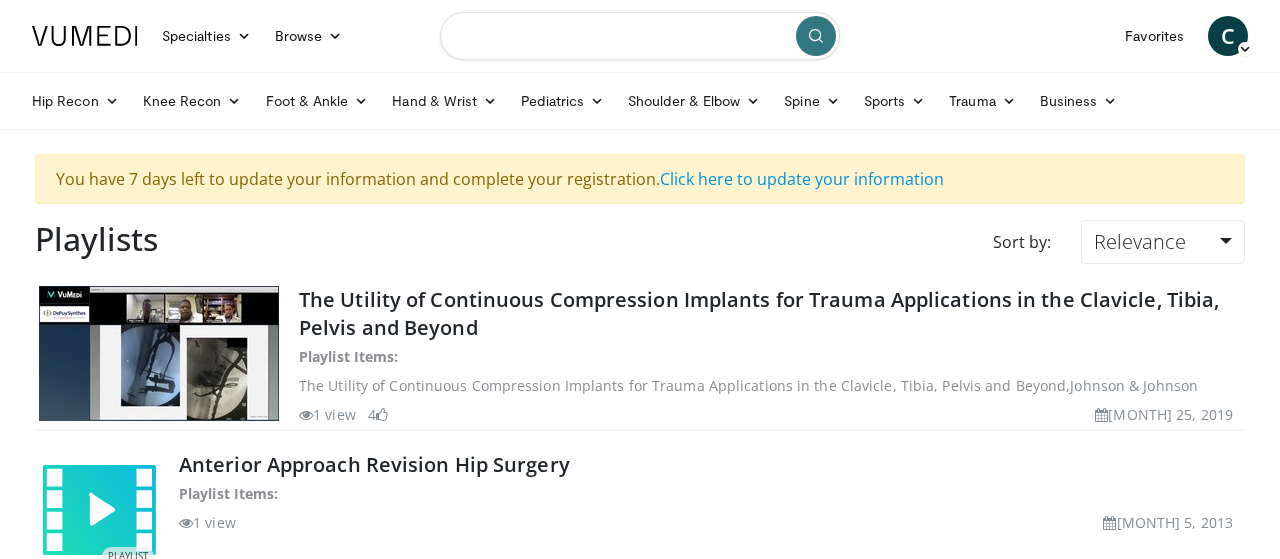 click at bounding box center (640, 36) 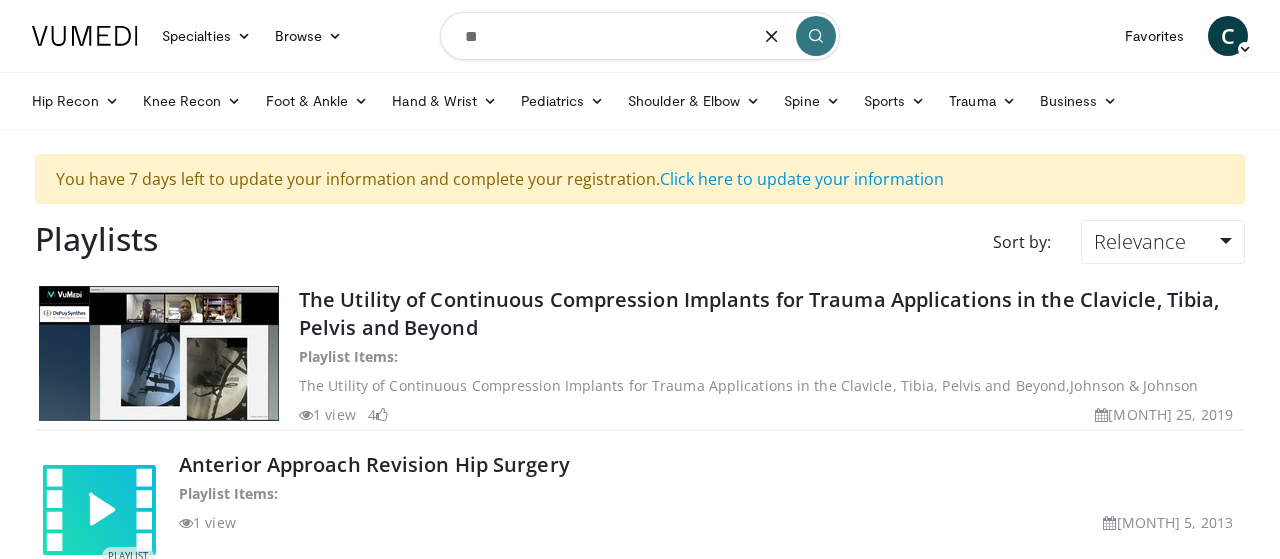 type on "*" 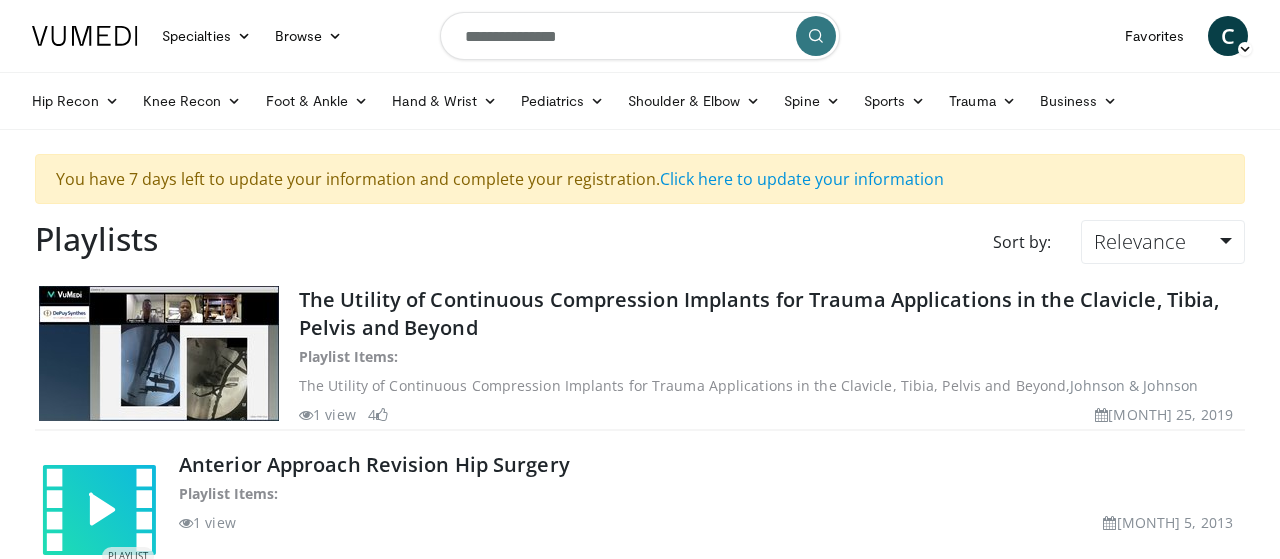 type on "**********" 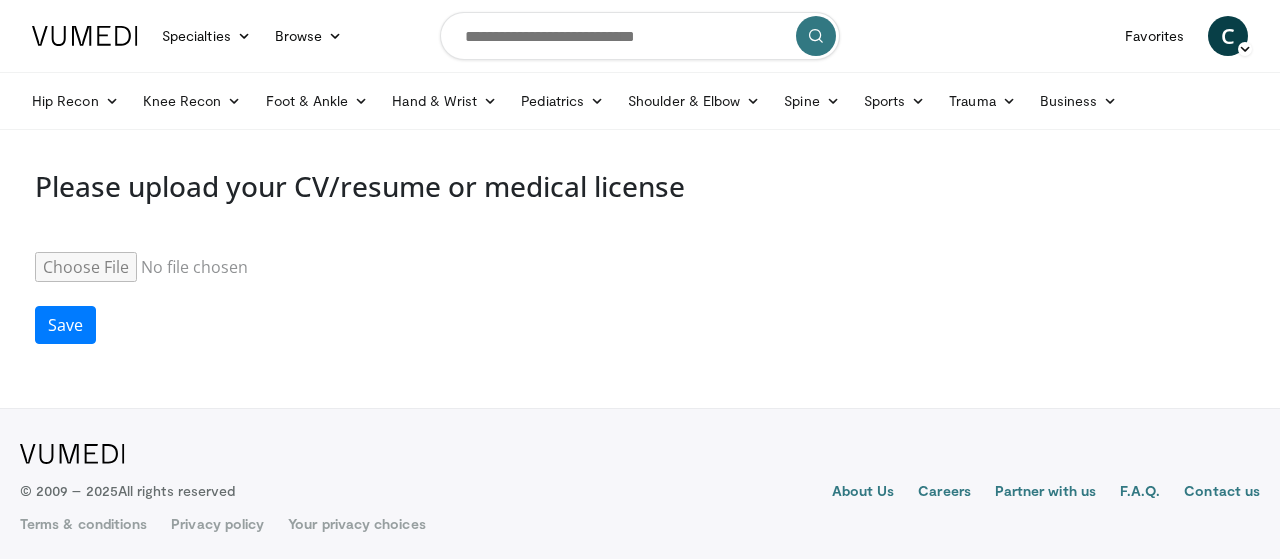 scroll, scrollTop: 0, scrollLeft: 0, axis: both 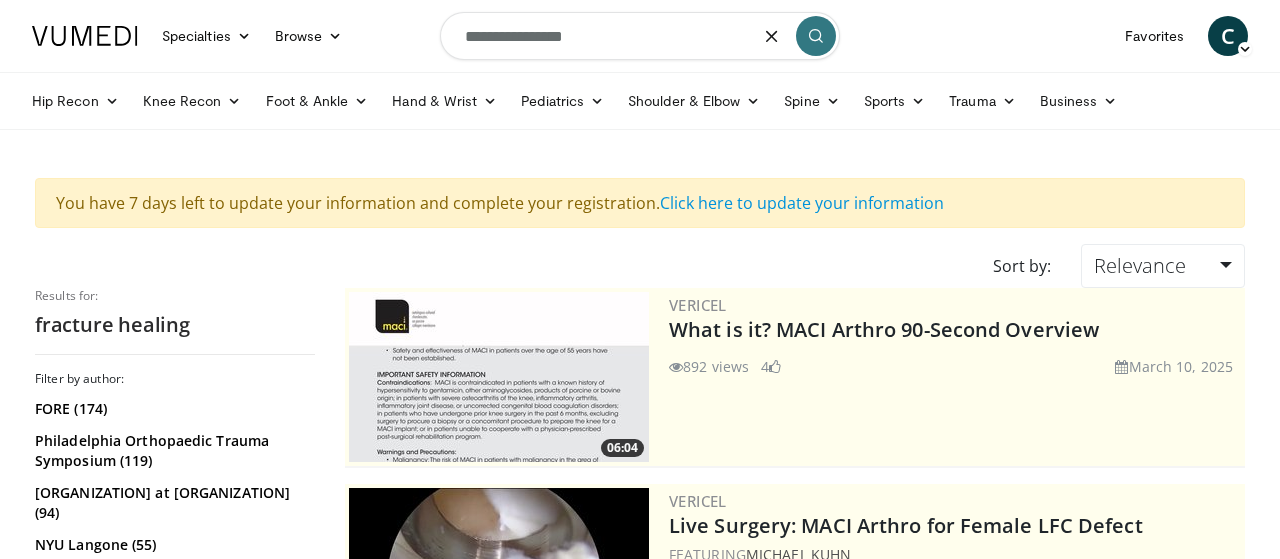 click on "**********" at bounding box center [640, 36] 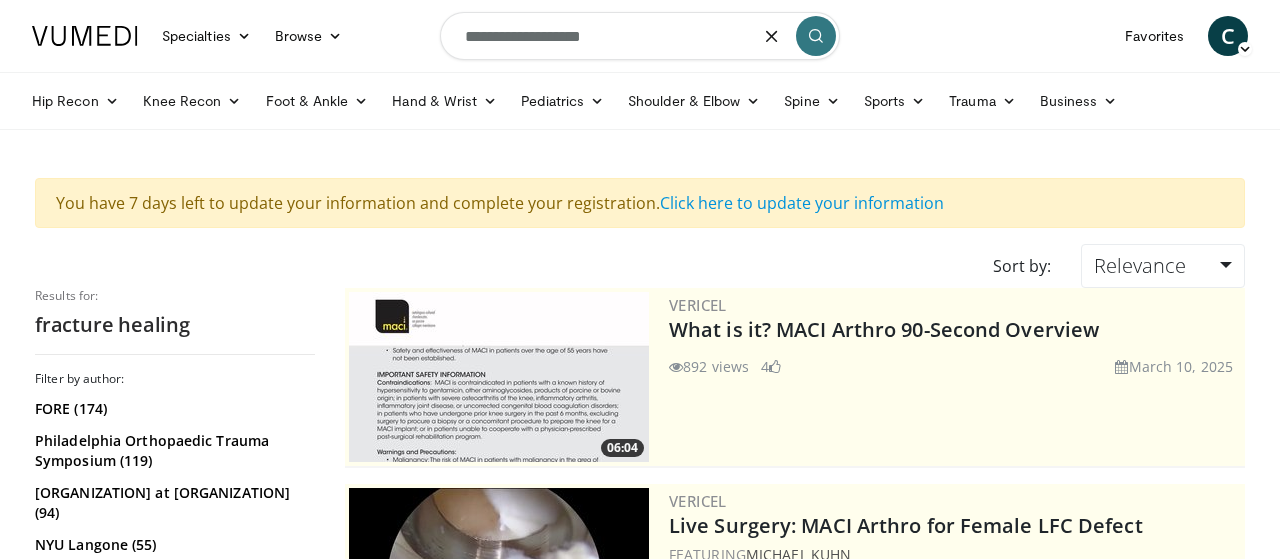 type on "**********" 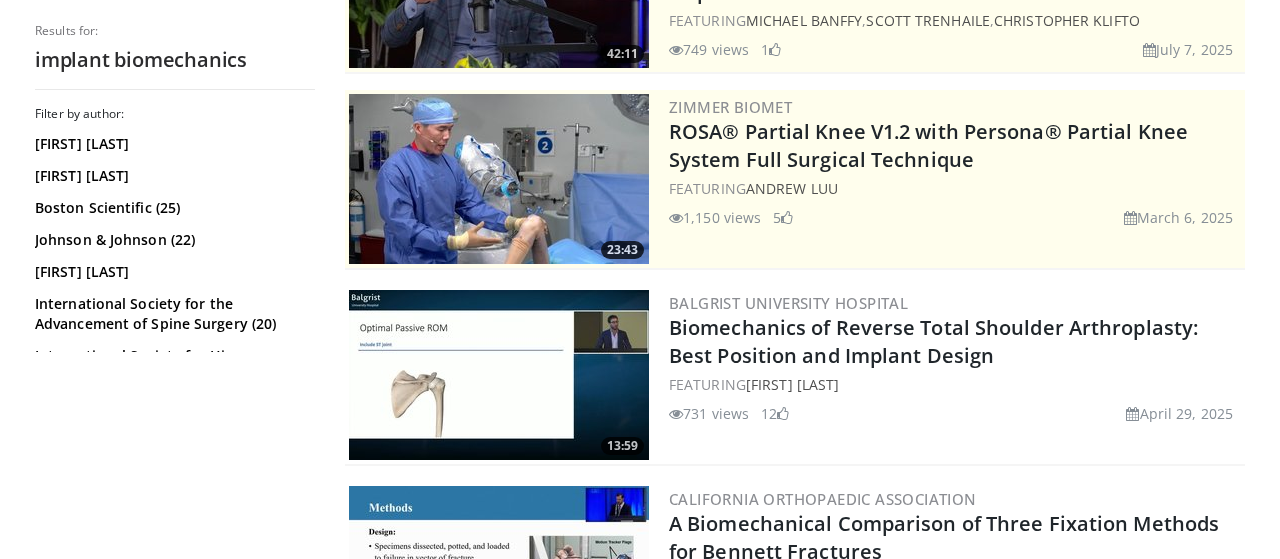 scroll, scrollTop: 0, scrollLeft: 0, axis: both 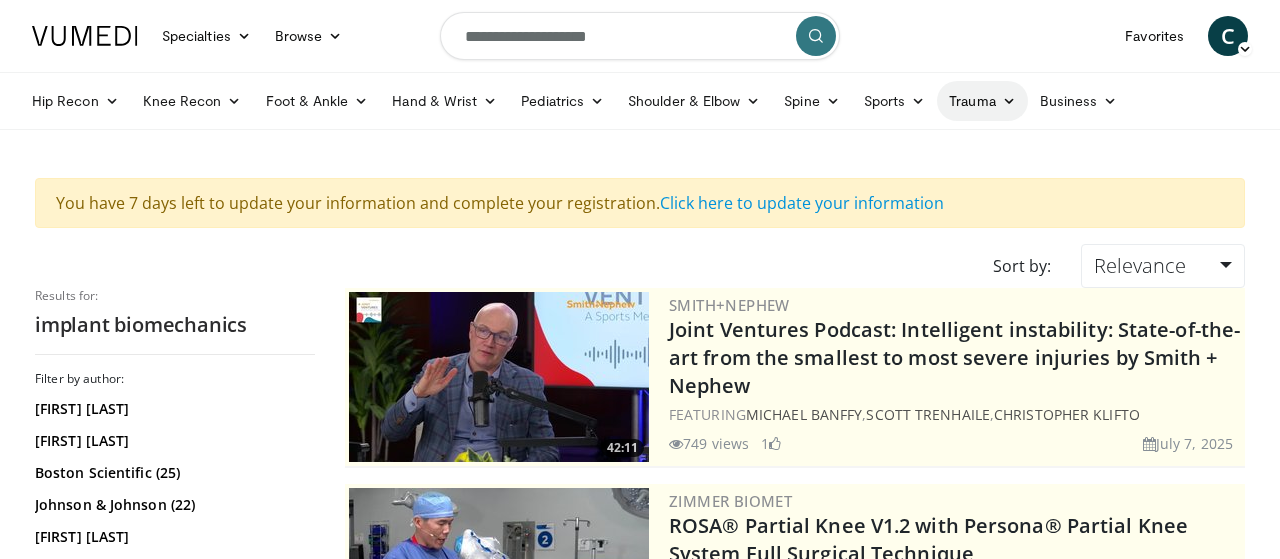 click on "Trauma" at bounding box center [982, 101] 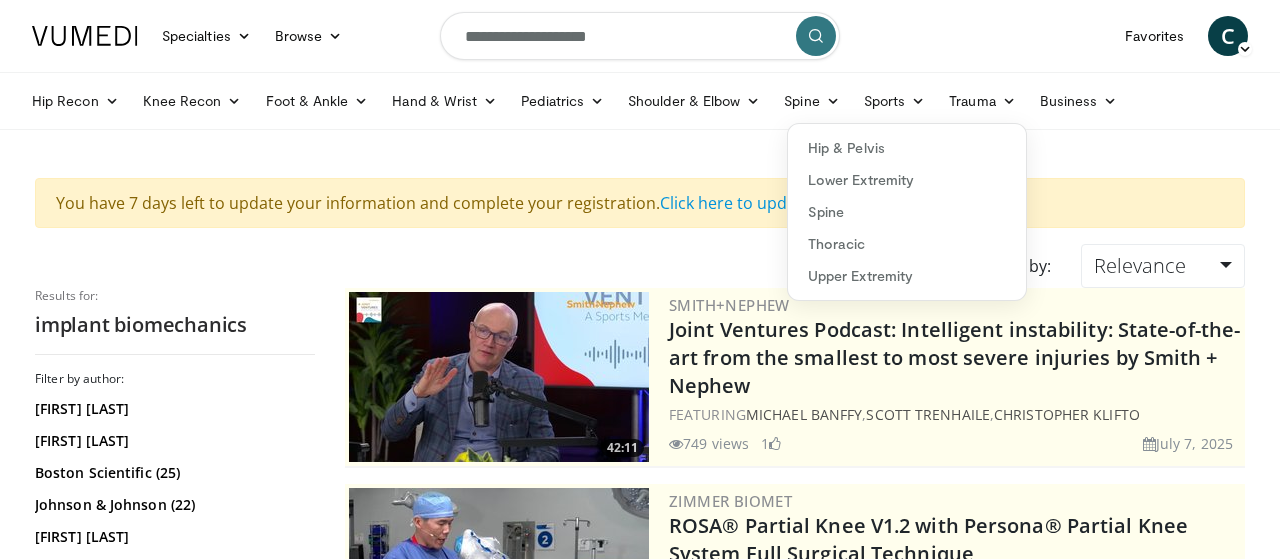 click on "Specialties
Adult & Family Medicine
Allergy, Asthma, Immunology
Anesthesiology
Cardiology
Dental
Dermatology
Endocrinology
Gastroenterology & Hepatology
General Surgery
Hematology & Oncology
Infectious Disease
Nephrology
Neurology
Neurosurgery
Obstetrics & Gynecology
Ophthalmology
Oral Maxillofacial
Orthopaedics
Otolaryngology
Pediatrics
Plastic Surgery
Podiatry
Psychiatry
Pulmonology
Radiation Oncology
Radiology
Rheumatology
Urology" at bounding box center [640, 2926] 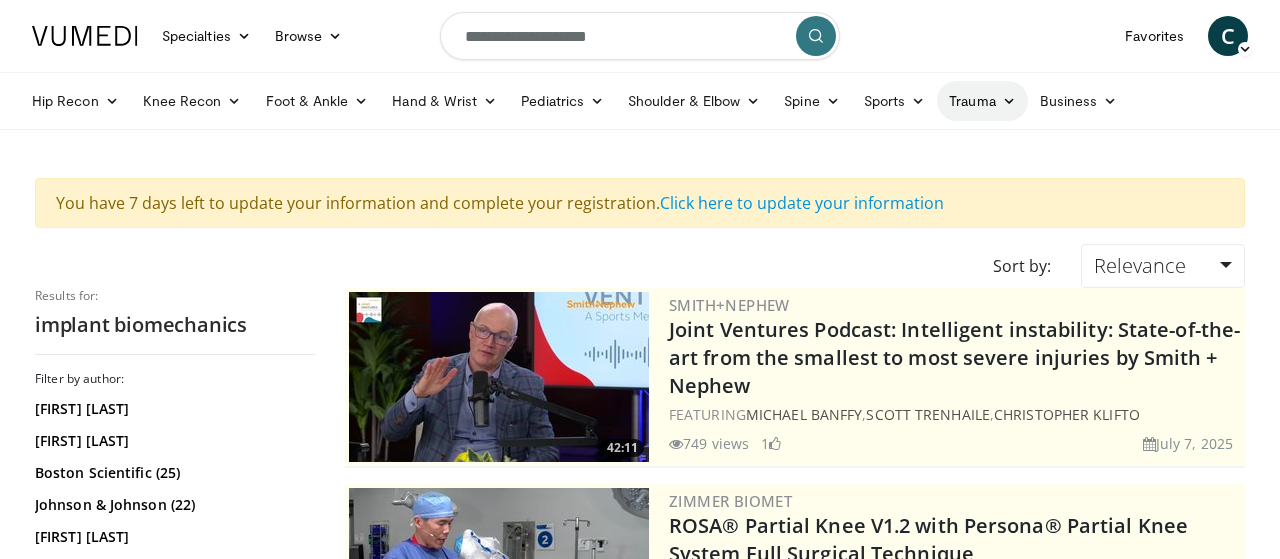 click on "Trauma" at bounding box center [982, 101] 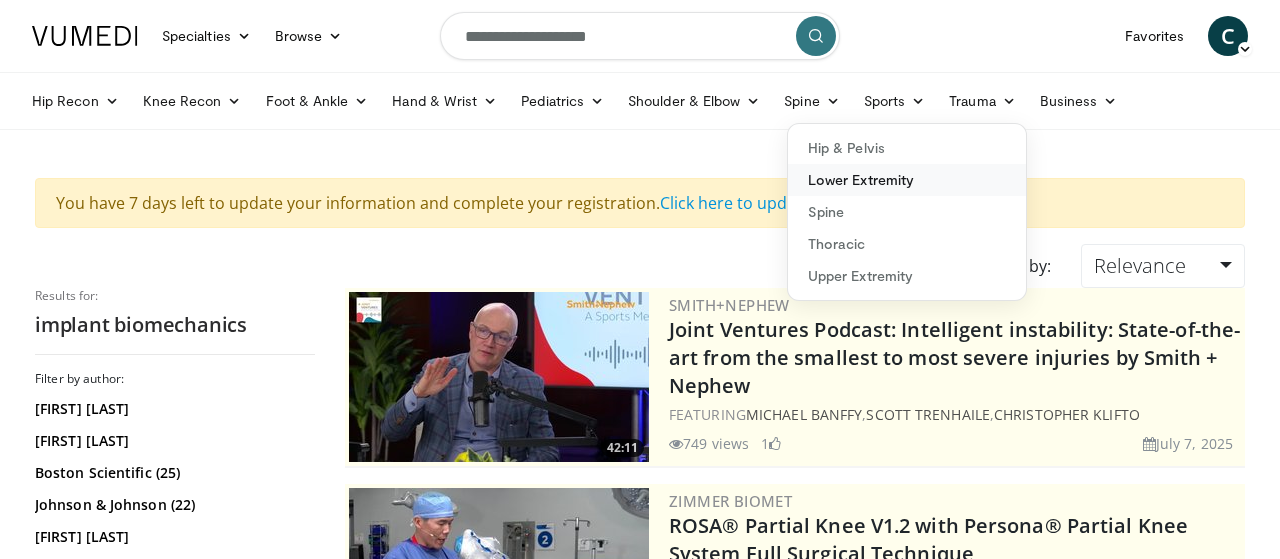 click on "Lower Extremity" at bounding box center (907, 180) 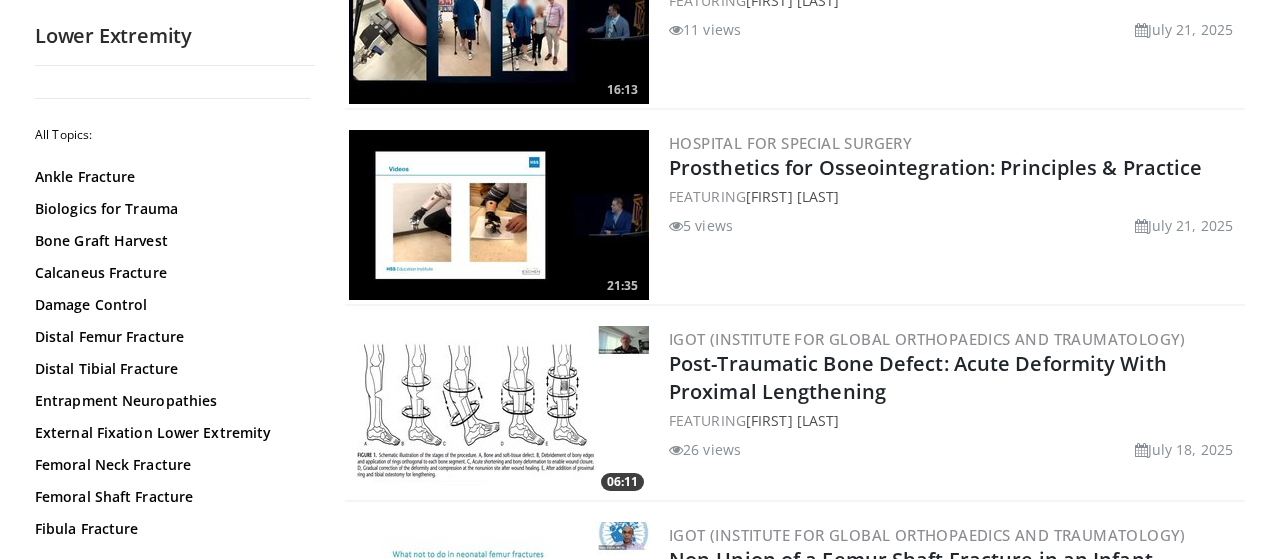 scroll, scrollTop: 2914, scrollLeft: 0, axis: vertical 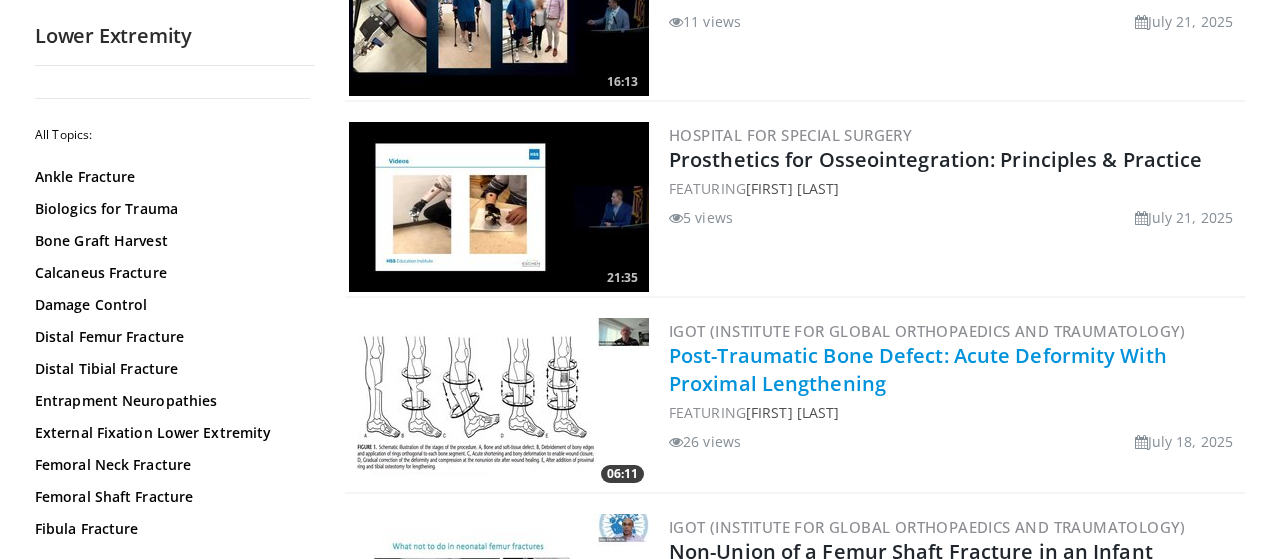 click on "Post-Traumatic Bone Defect: Acute Deformity With Proximal Lengthening" at bounding box center (918, 369) 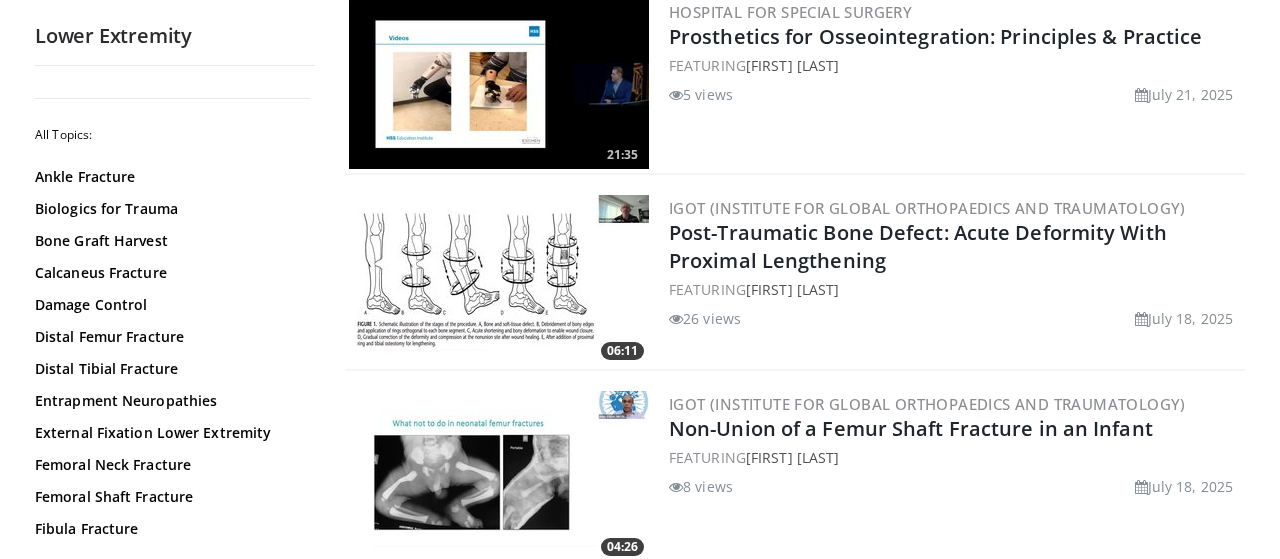 scroll, scrollTop: 3038, scrollLeft: 0, axis: vertical 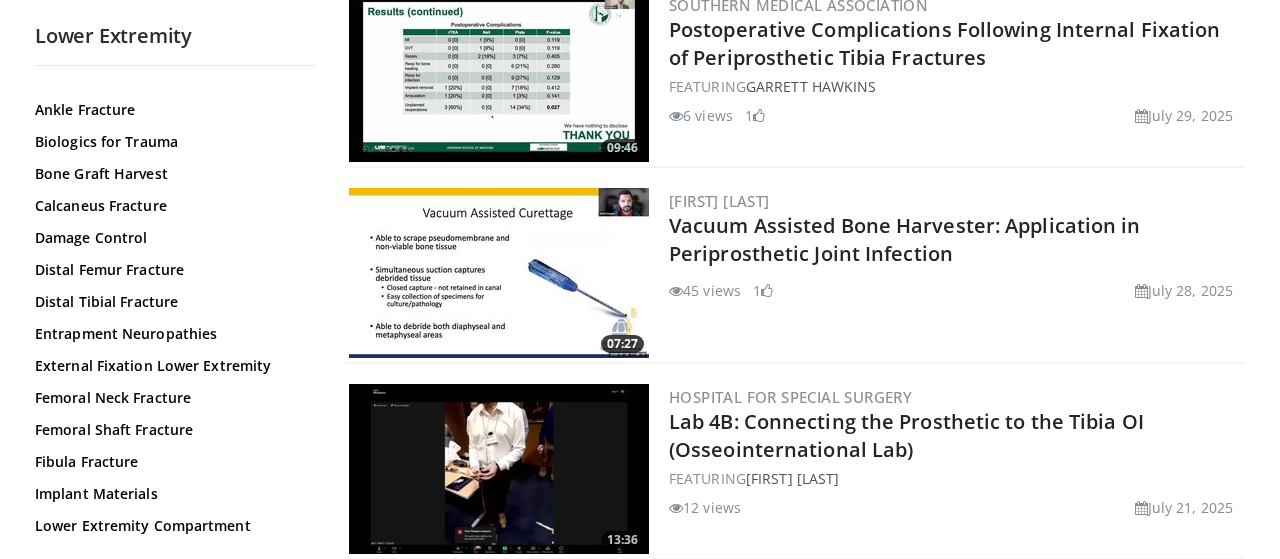 click on "Ankle Fracture
Biologics for Trauma
Bone Graft Harvest
Calcaneus Fracture
Damage Control
Distal Femur Fracture
Distal Tibial Fracture
Entrapment Neuropathies
External Fixation Lower Extremity
Femoral Neck Fracture
Femoral Shaft Fracture
Fibula Fracture
Implant Materials
Lower Extremity Compartment Syndrome
Lower Limb Lengthening
Malleolar Fracture
Navicular Fracture
Patella Fracture
Pathologic Fractures
Pediatric Distal Femur Fracture
Pediatric Femoral Shaft Fracture
Pediatric Knee Fractures
Pediatric Tibial Fractures
Periprosthetic Fracture TKA" at bounding box center (172, 626) 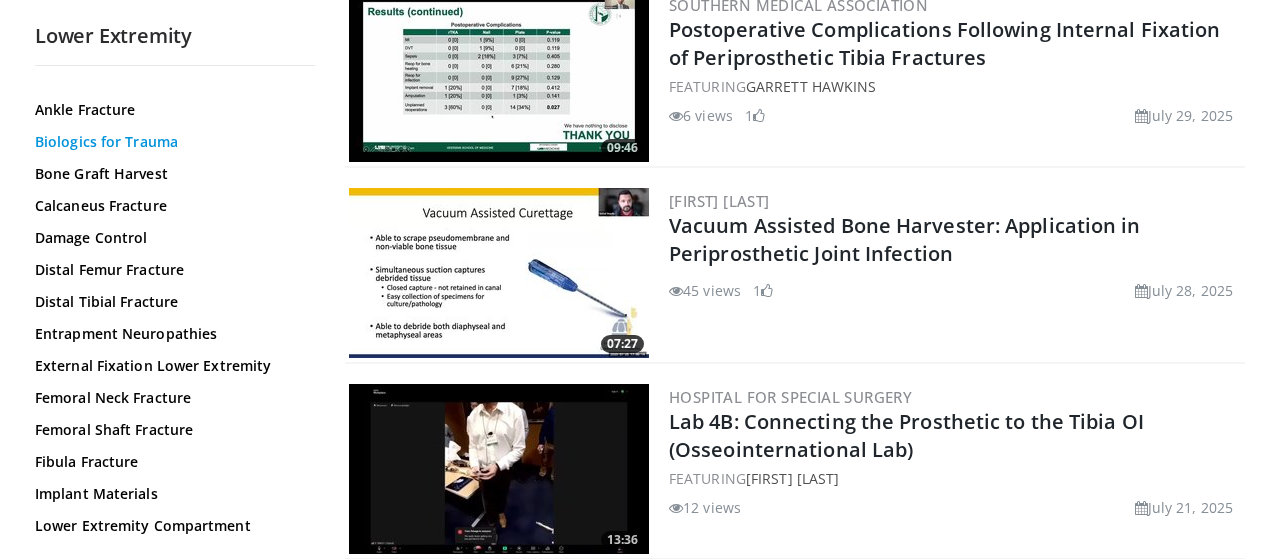 click on "Biologics for Trauma" at bounding box center (170, 142) 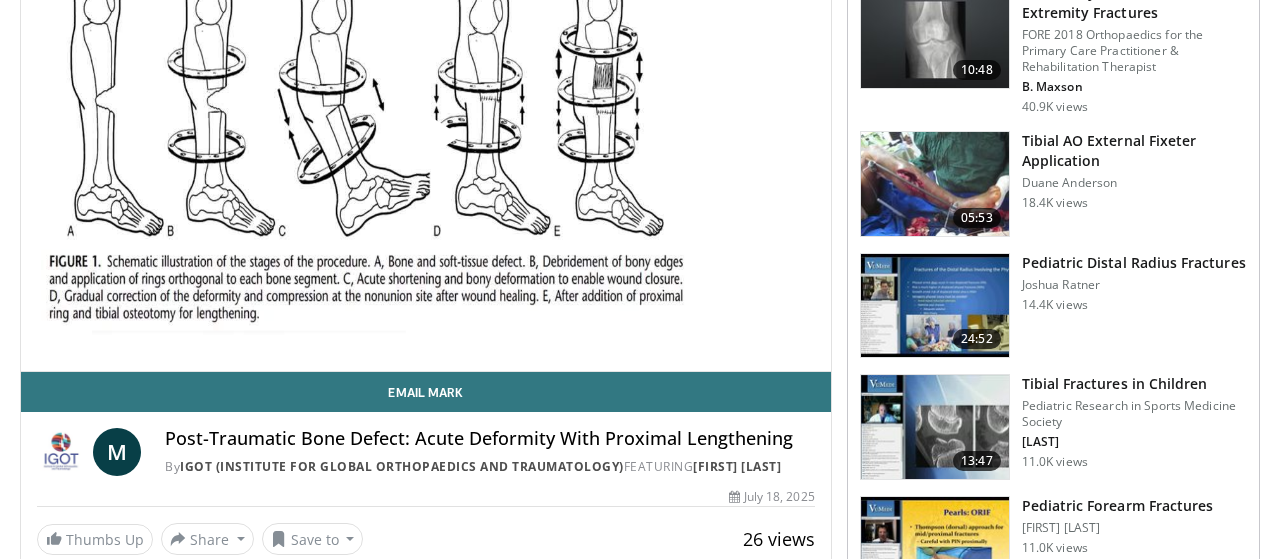 scroll, scrollTop: 162, scrollLeft: 0, axis: vertical 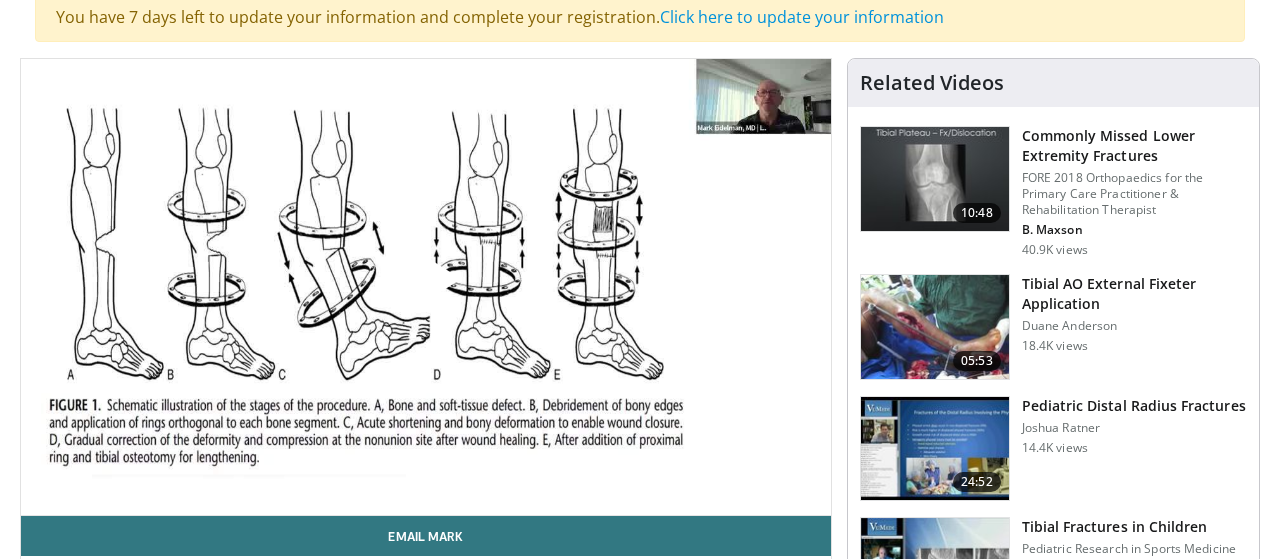 click at bounding box center [426, 287] 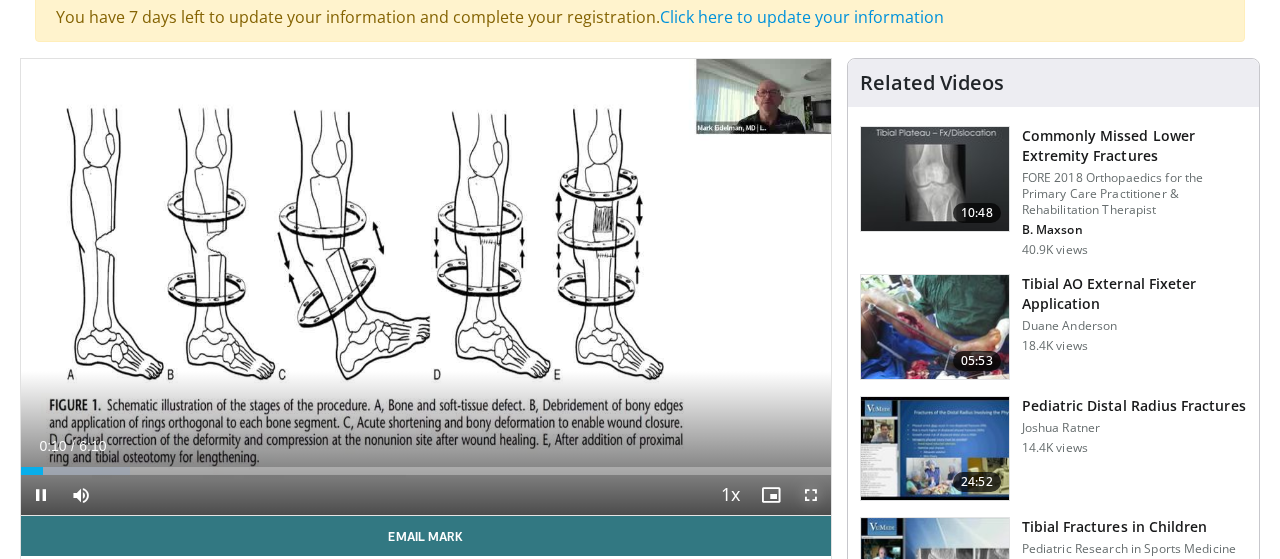 click at bounding box center [811, 495] 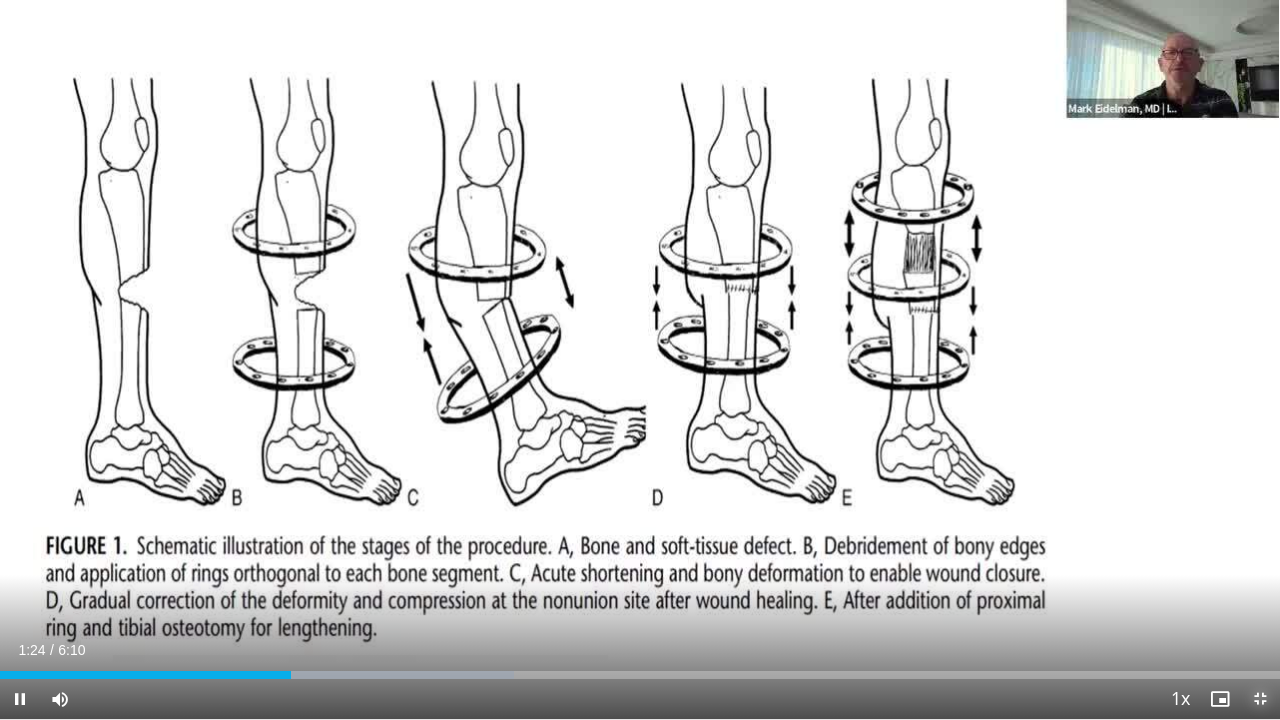 click at bounding box center (1260, 699) 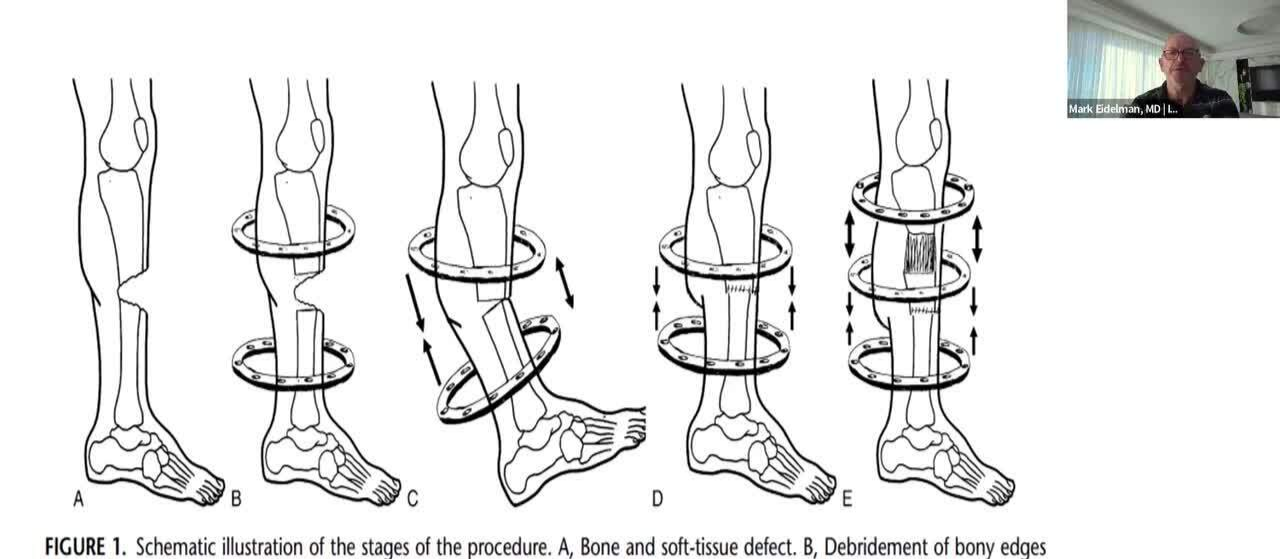 scroll, scrollTop: 148, scrollLeft: 0, axis: vertical 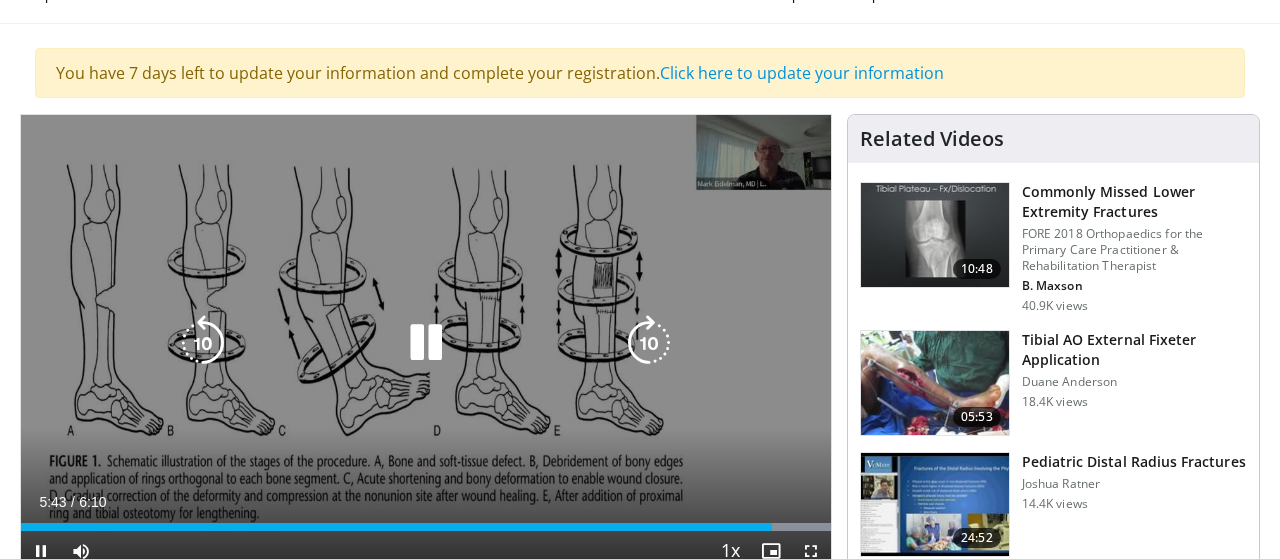 click at bounding box center (426, 343) 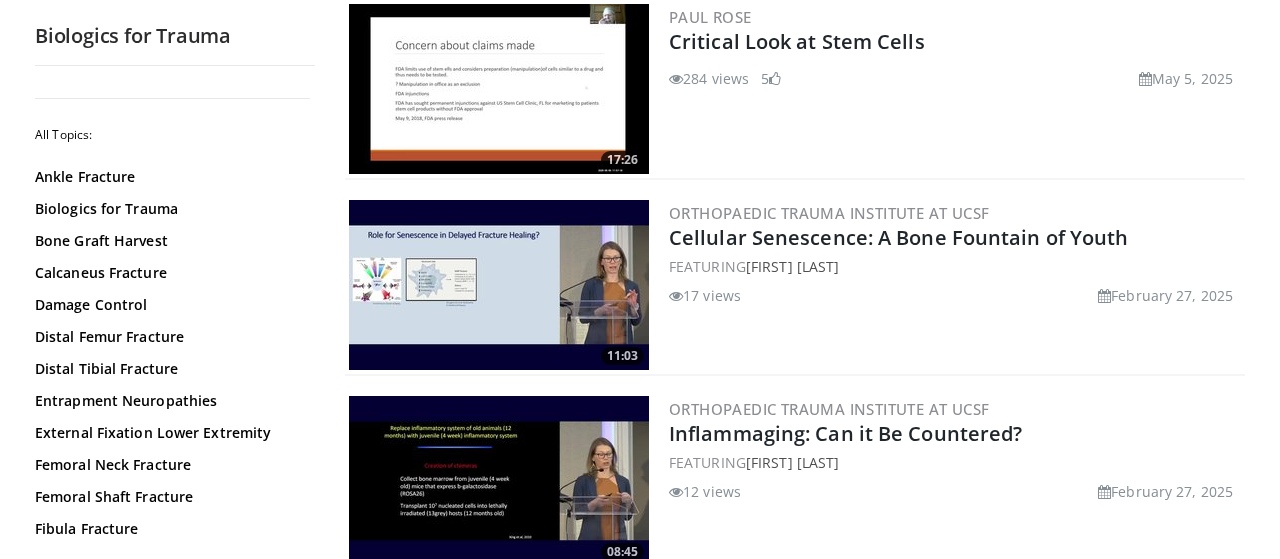 scroll, scrollTop: 490, scrollLeft: 0, axis: vertical 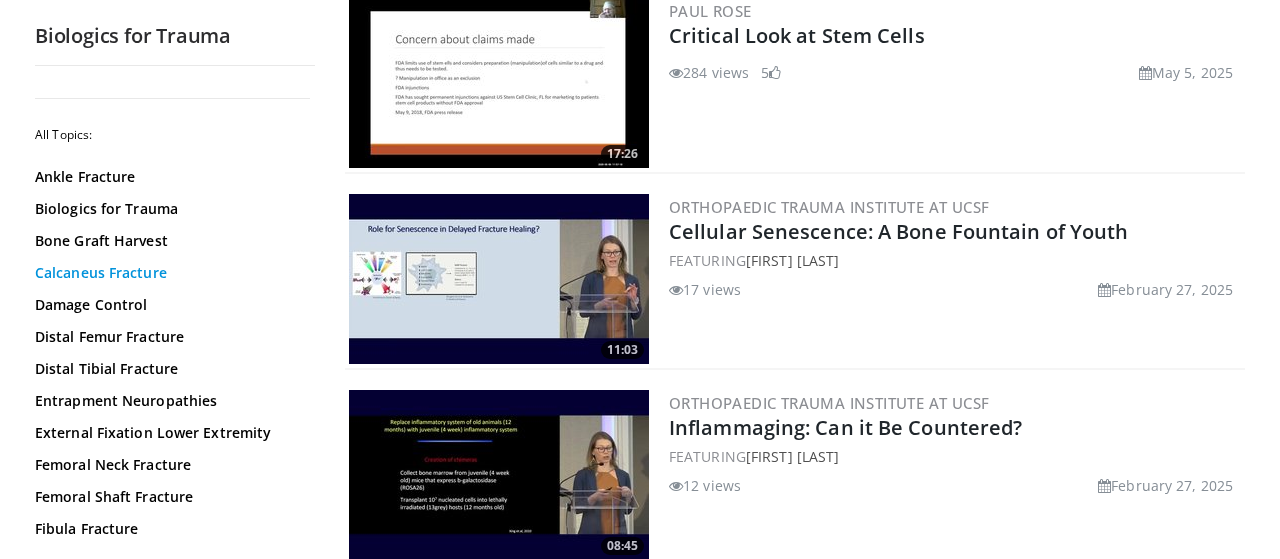click on "Calcaneus Fracture" at bounding box center [170, 273] 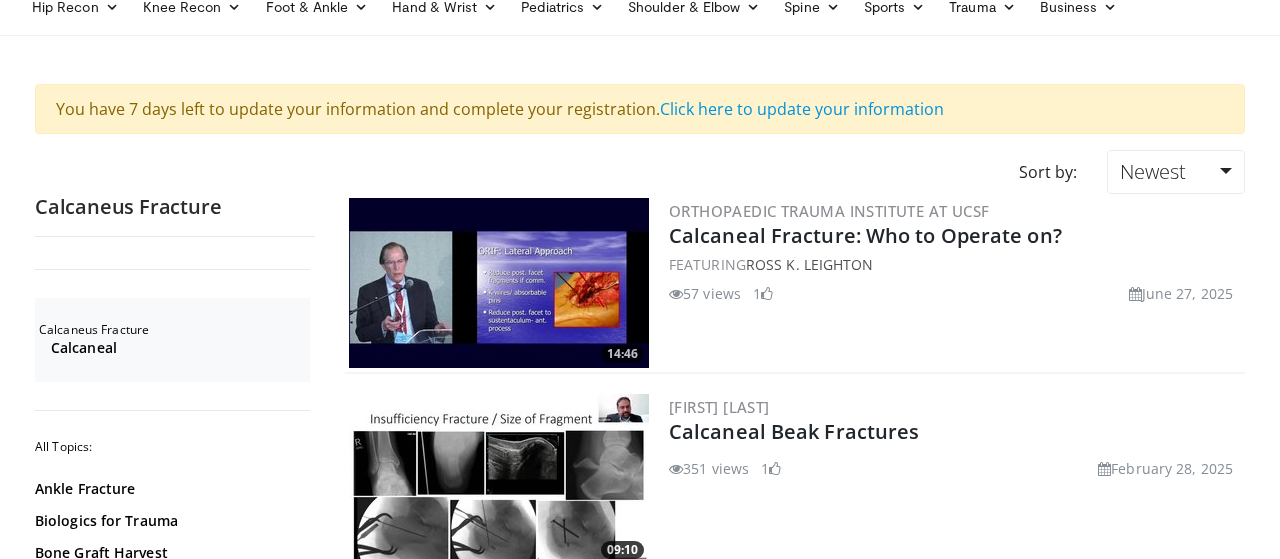 scroll, scrollTop: 0, scrollLeft: 0, axis: both 